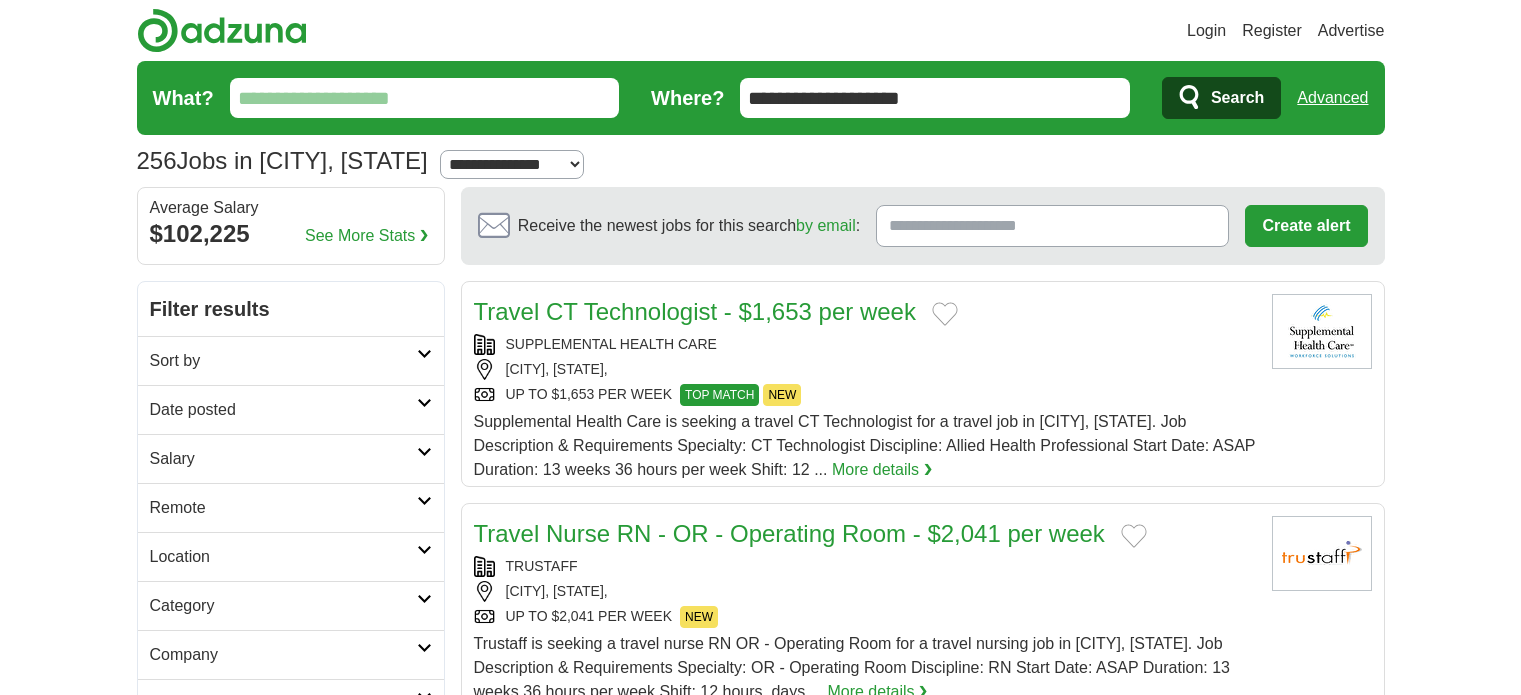 scroll, scrollTop: 0, scrollLeft: 0, axis: both 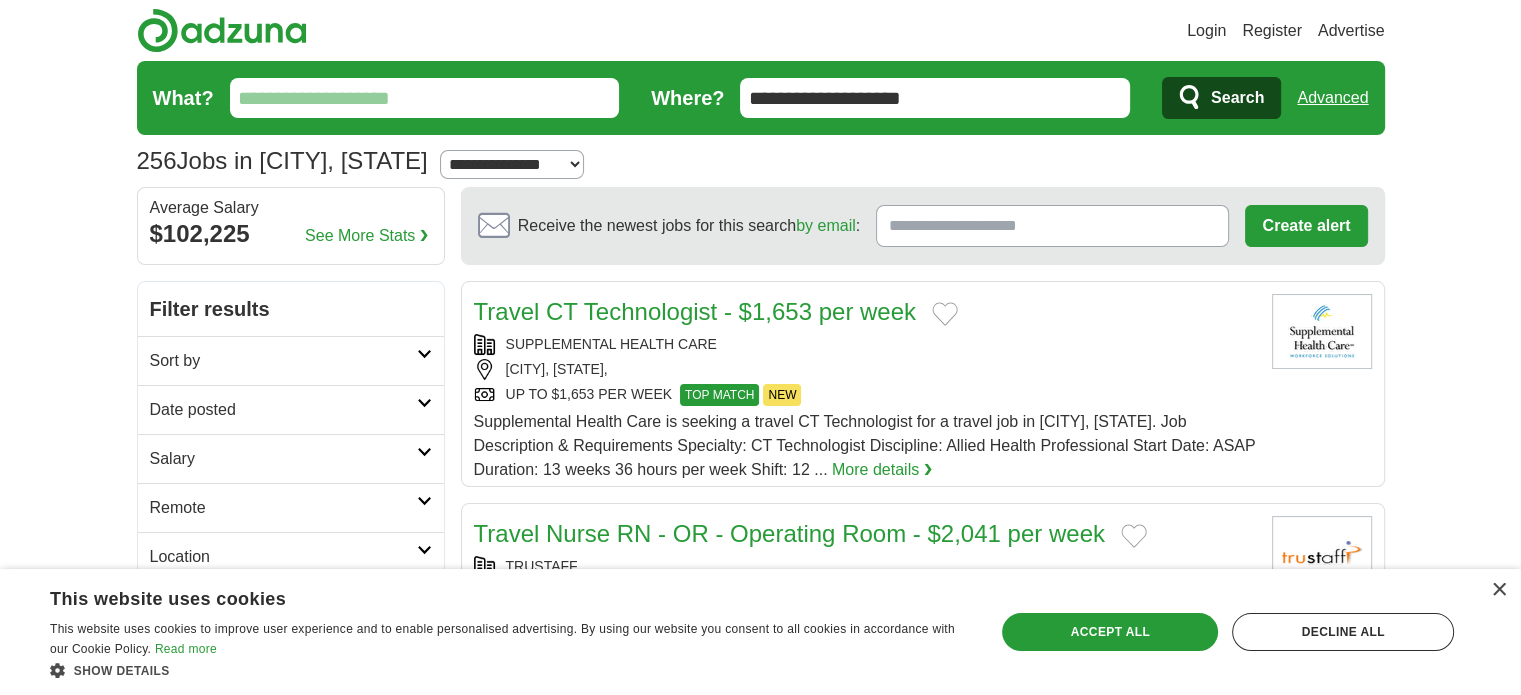 click on "**********" at bounding box center (935, 98) 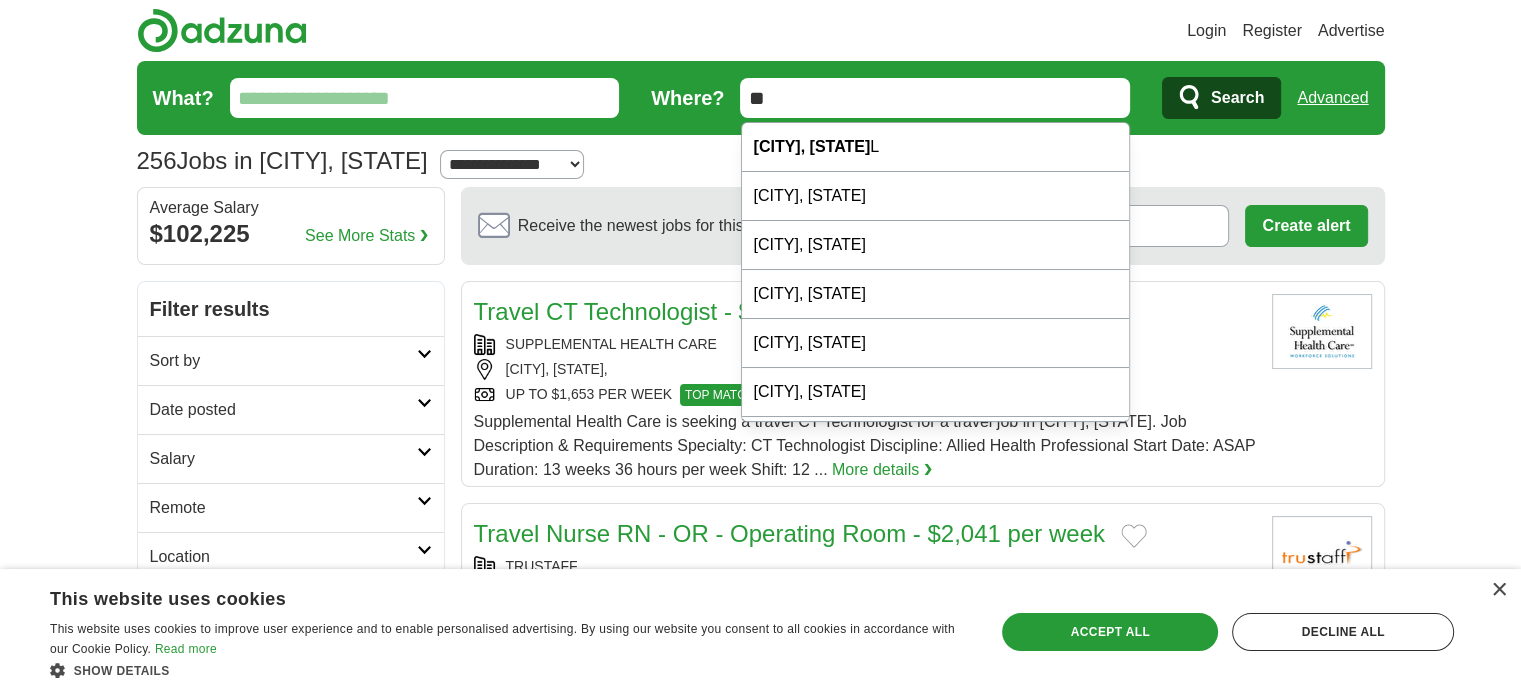type on "*" 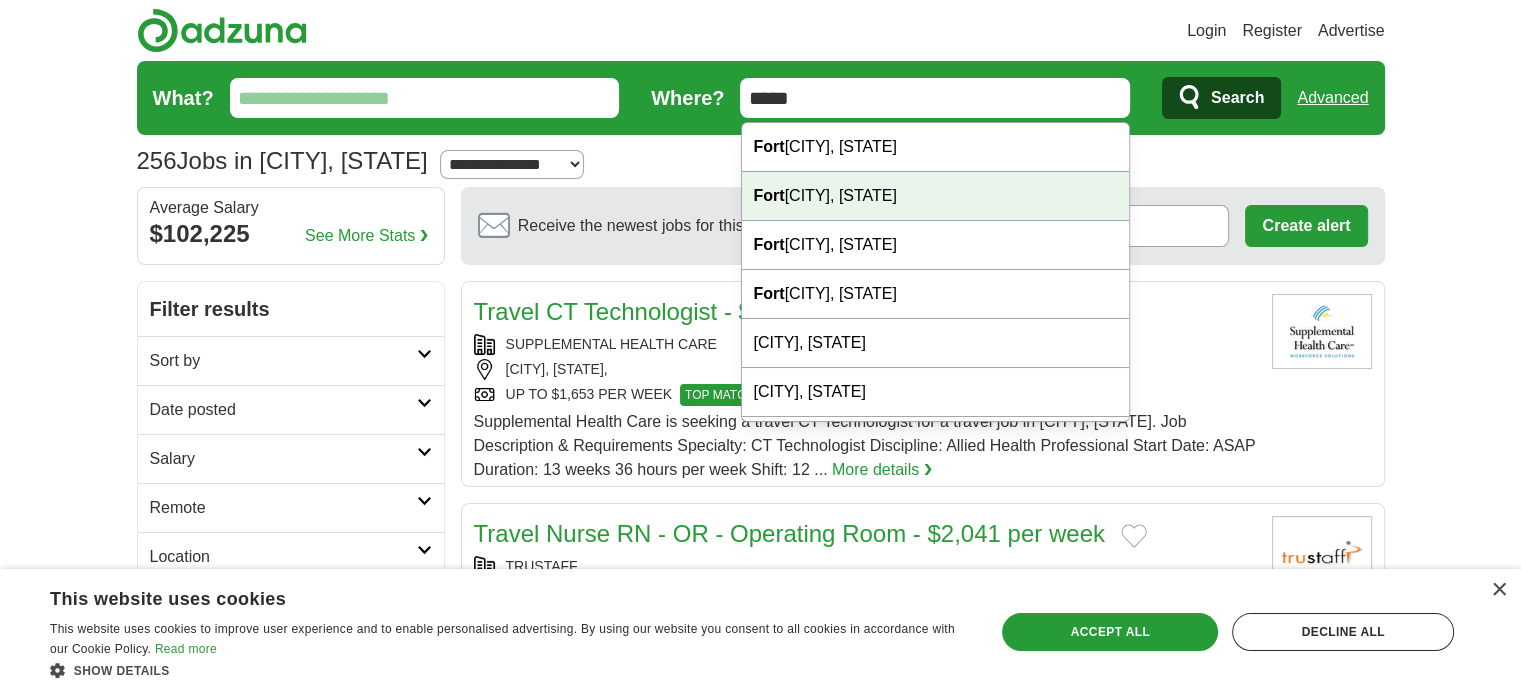 click on "Fort  Lauderdale, FL" at bounding box center (936, 196) 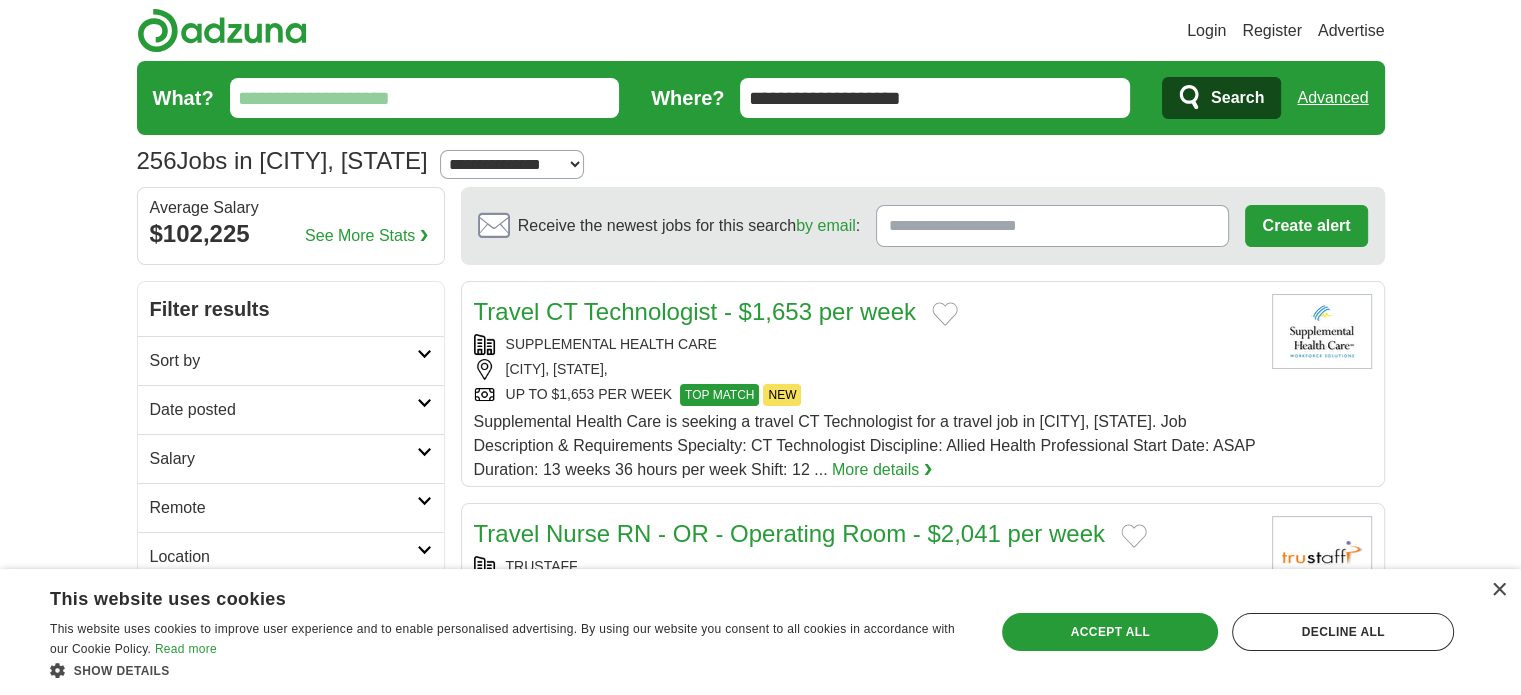 click on "Search" at bounding box center (1237, 98) 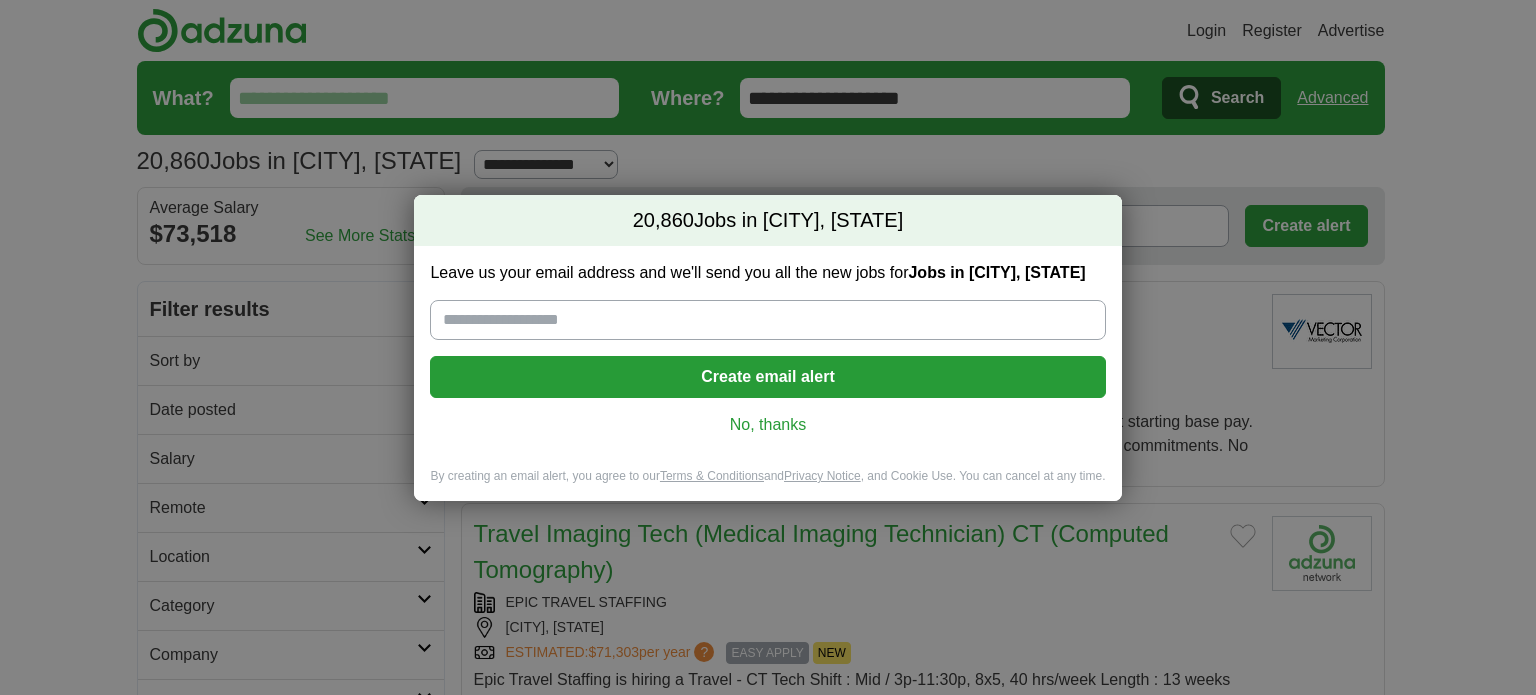 scroll, scrollTop: 0, scrollLeft: 0, axis: both 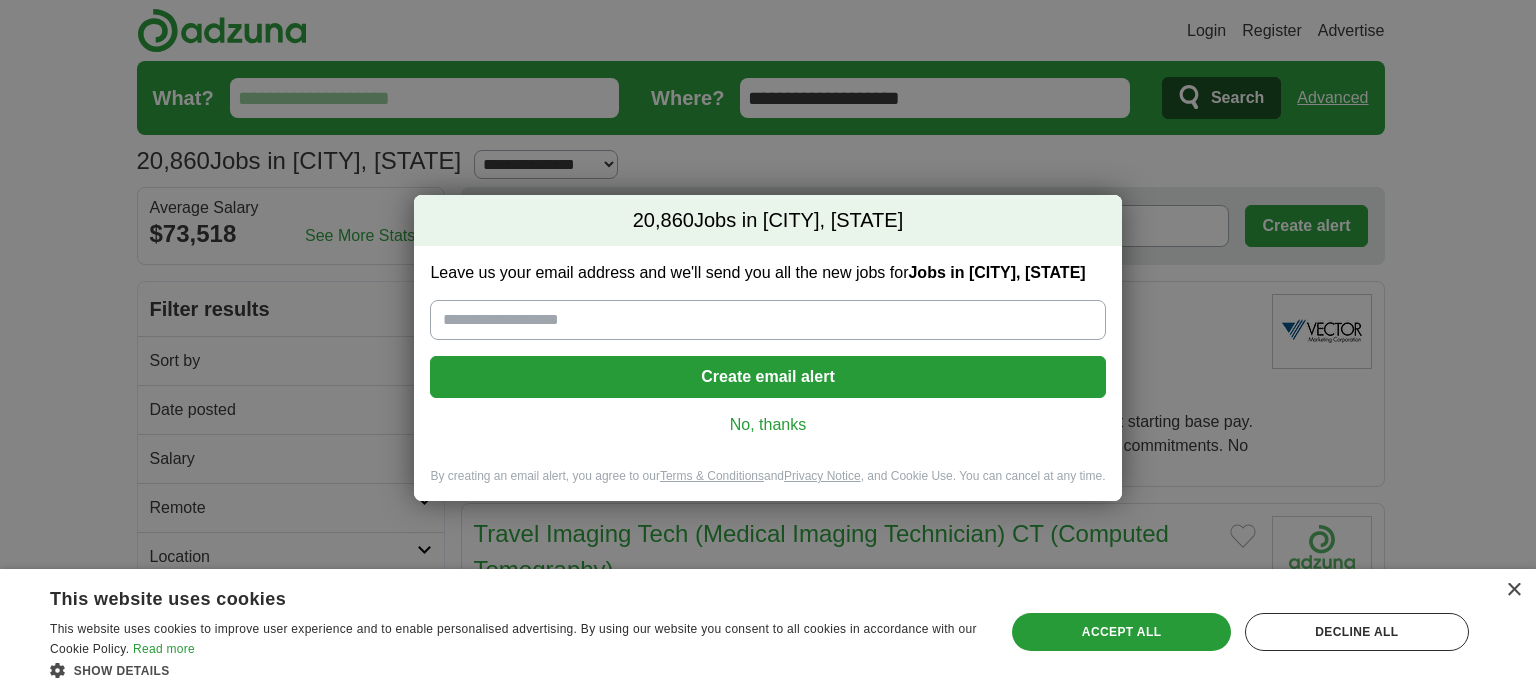 click on "Leave us your email address and we'll send you all the new jobs for  Jobs in [CITY], [STATE]" at bounding box center [767, 320] 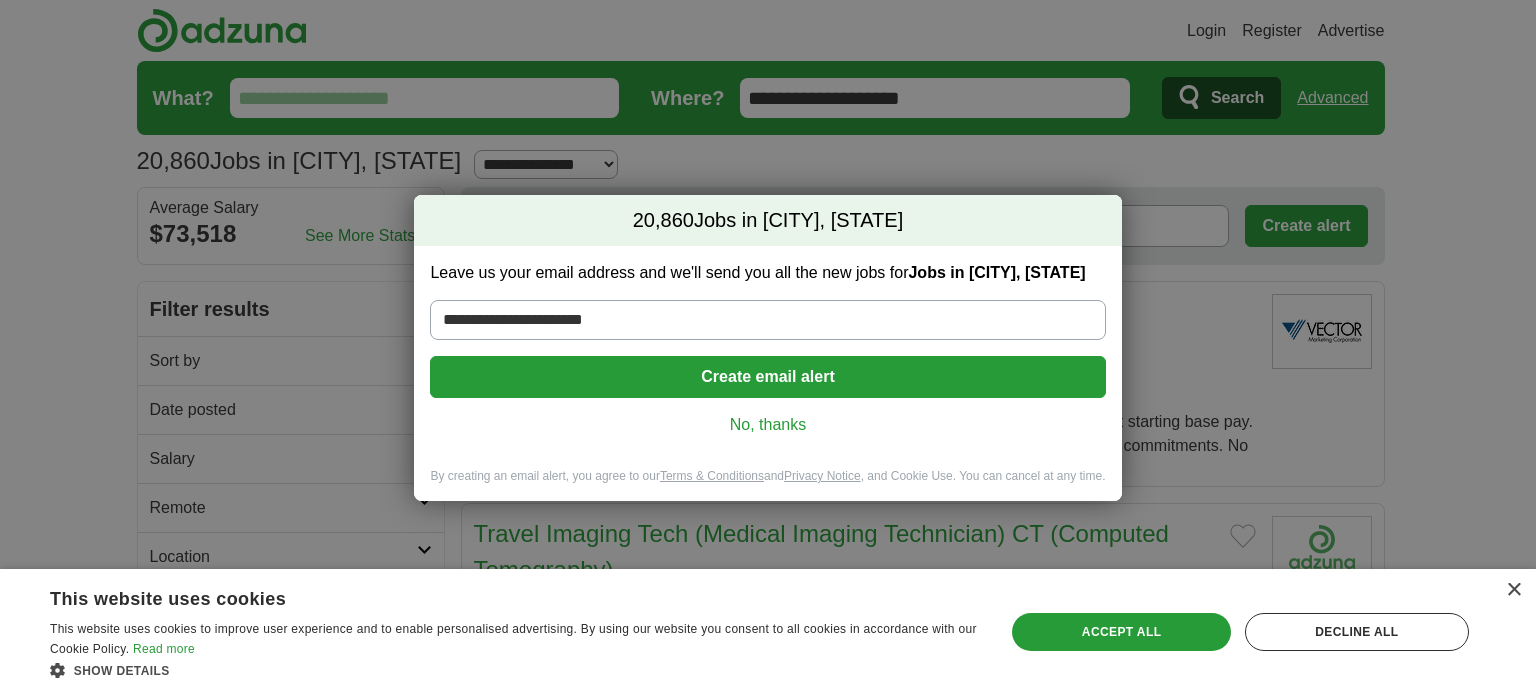 click on "Create email alert" at bounding box center (767, 377) 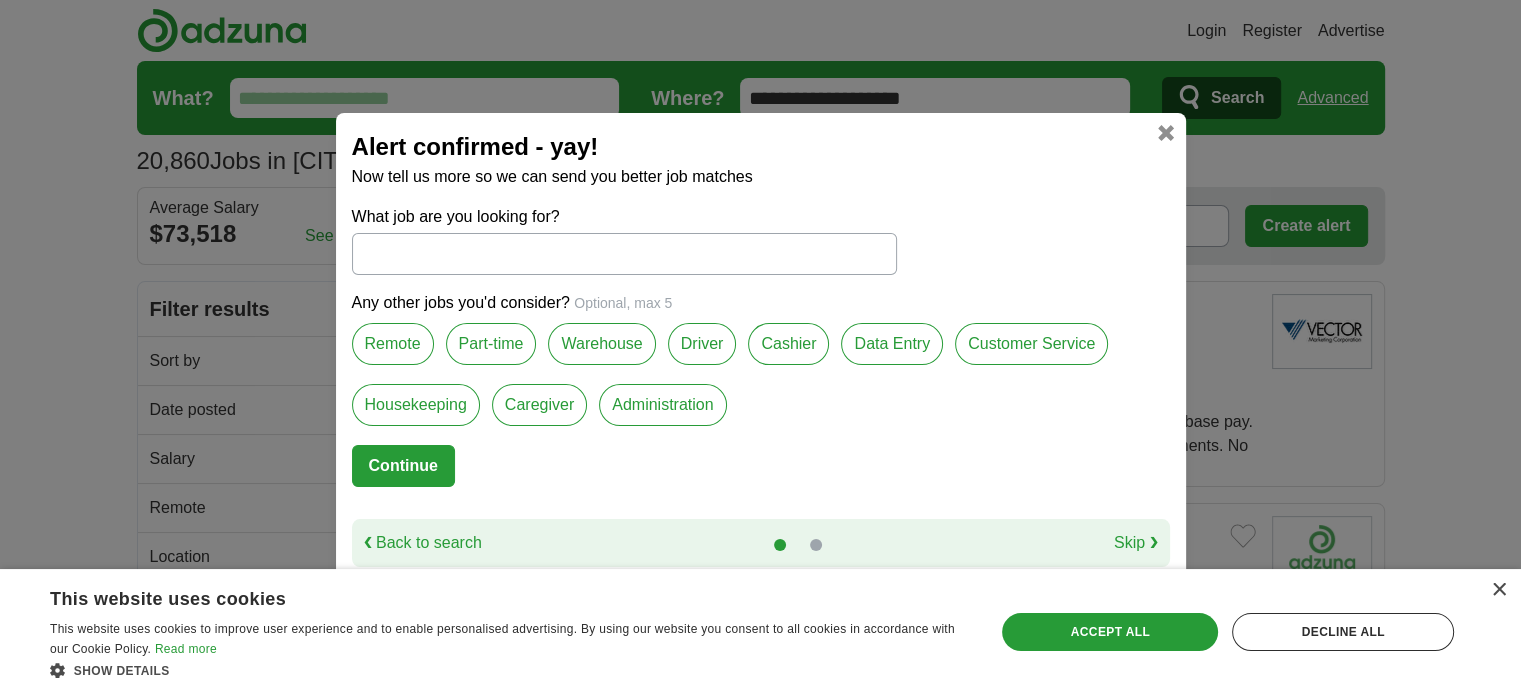 click on "Data Entry" at bounding box center [892, 344] 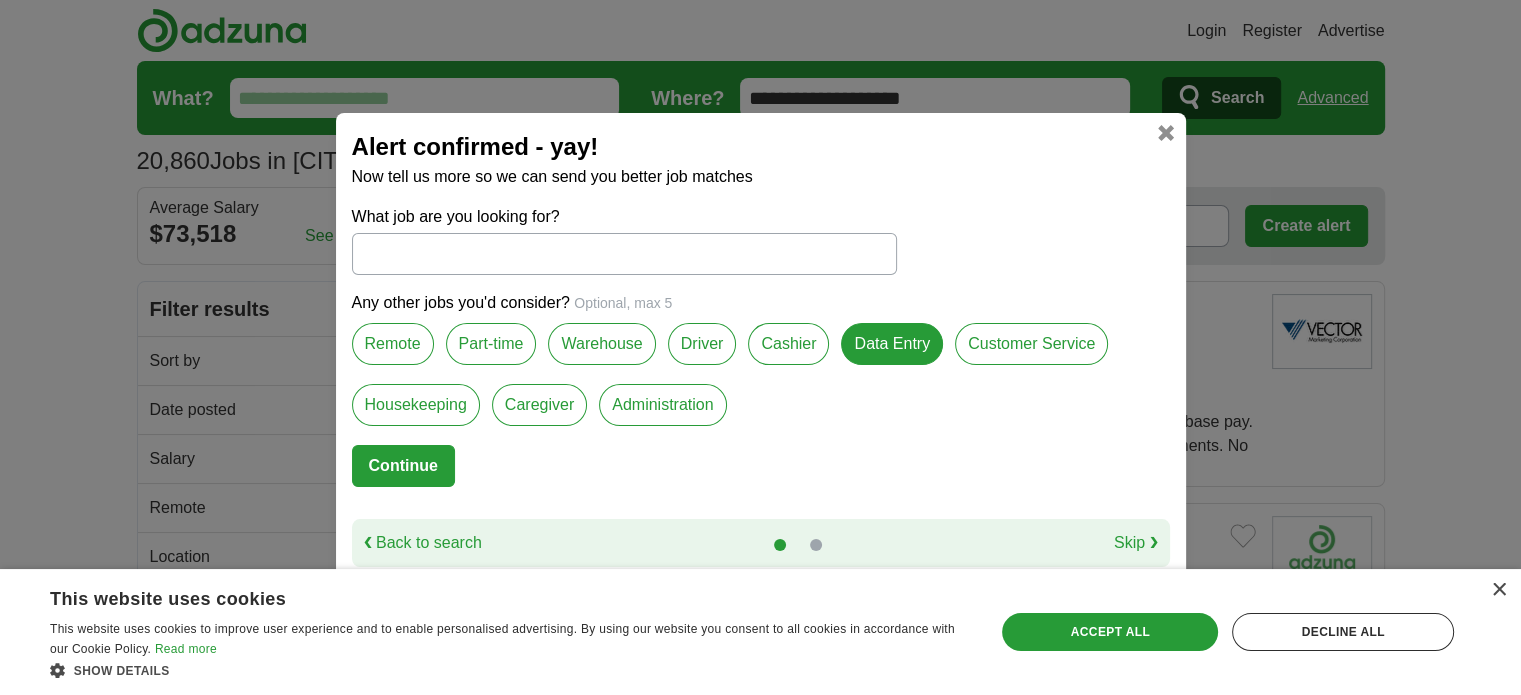 click on "Customer Service" at bounding box center [1031, 344] 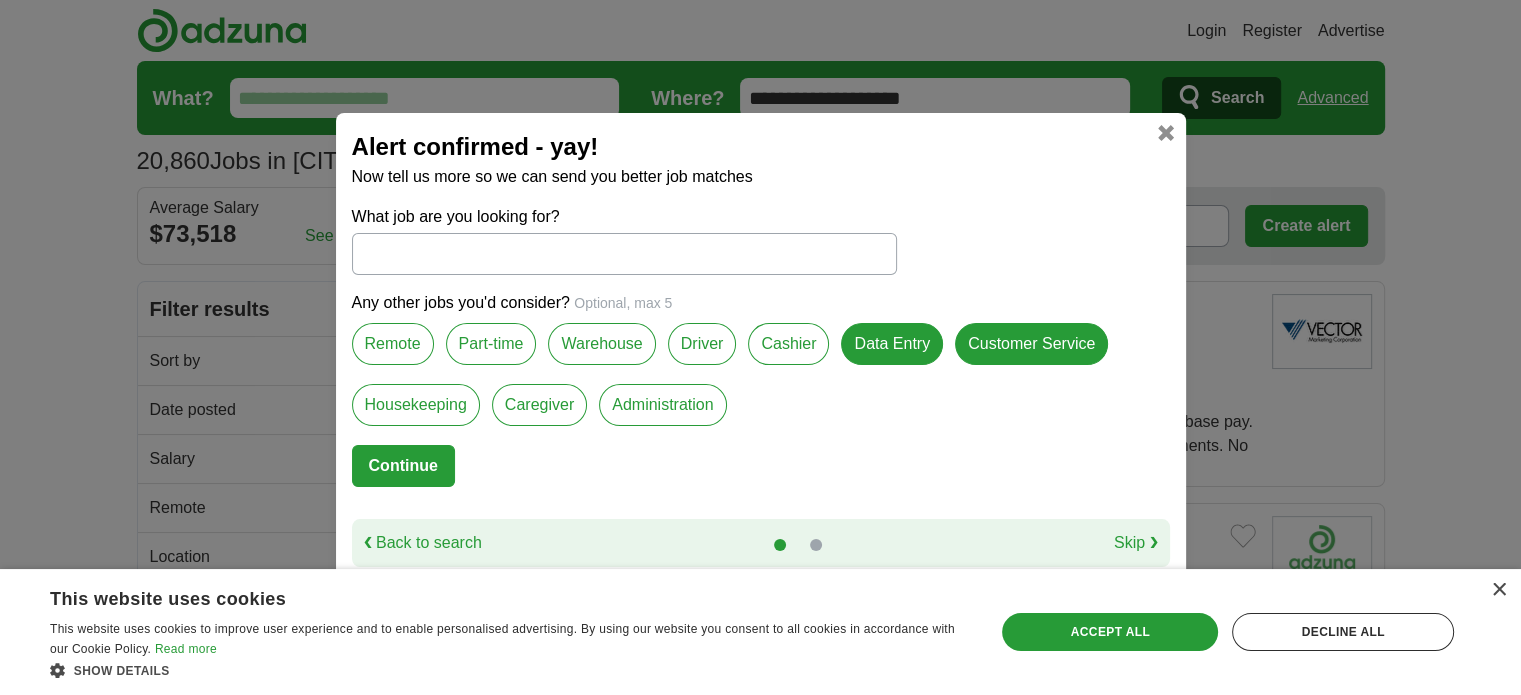 click on "Remote" at bounding box center [393, 344] 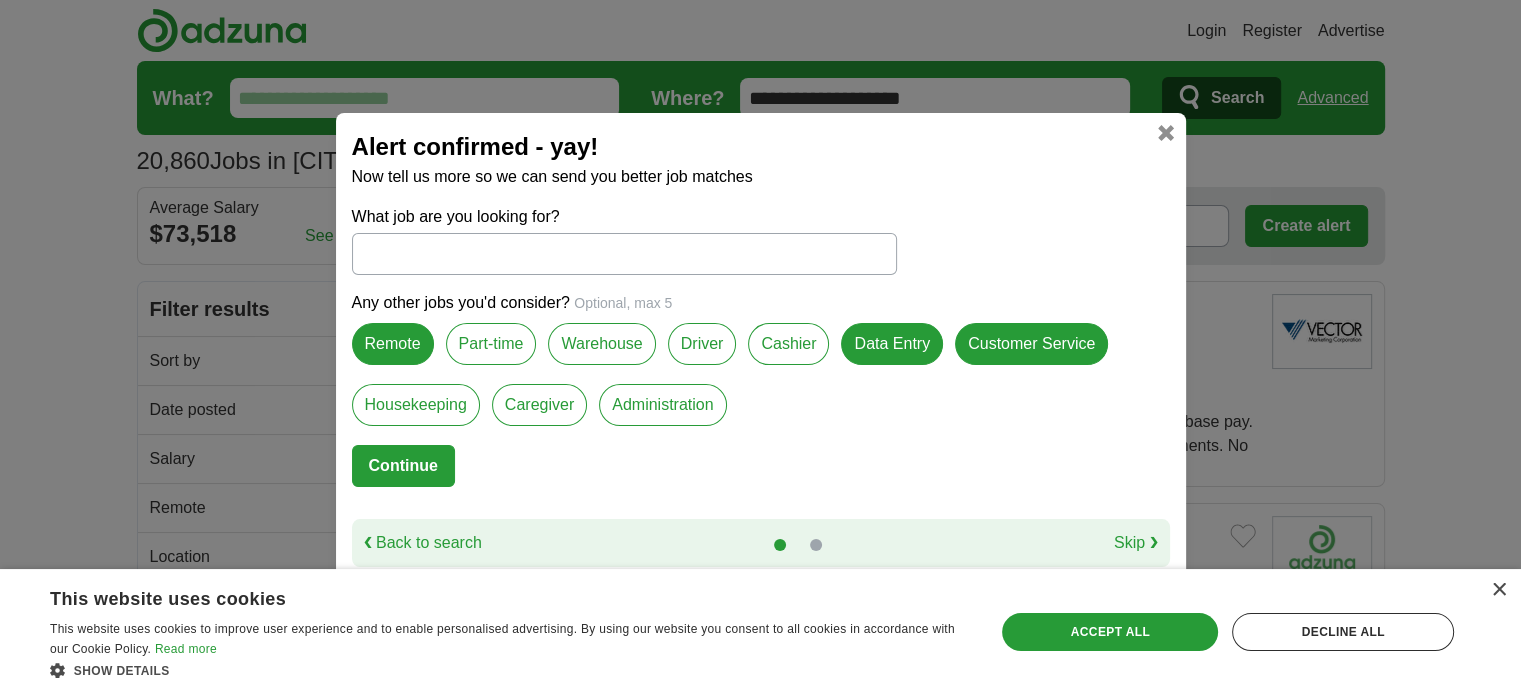 click on "Administration" at bounding box center [662, 405] 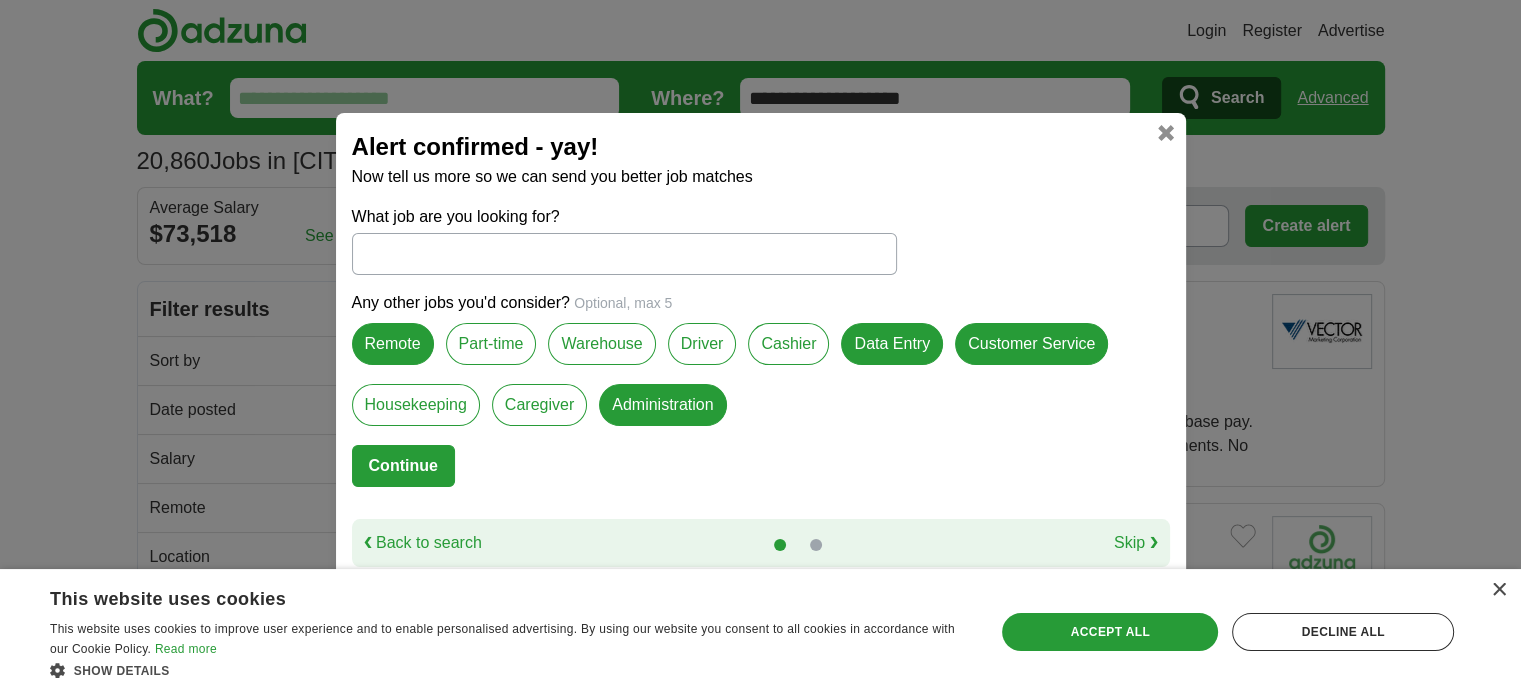 click on "What job are you looking for?" at bounding box center (624, 254) 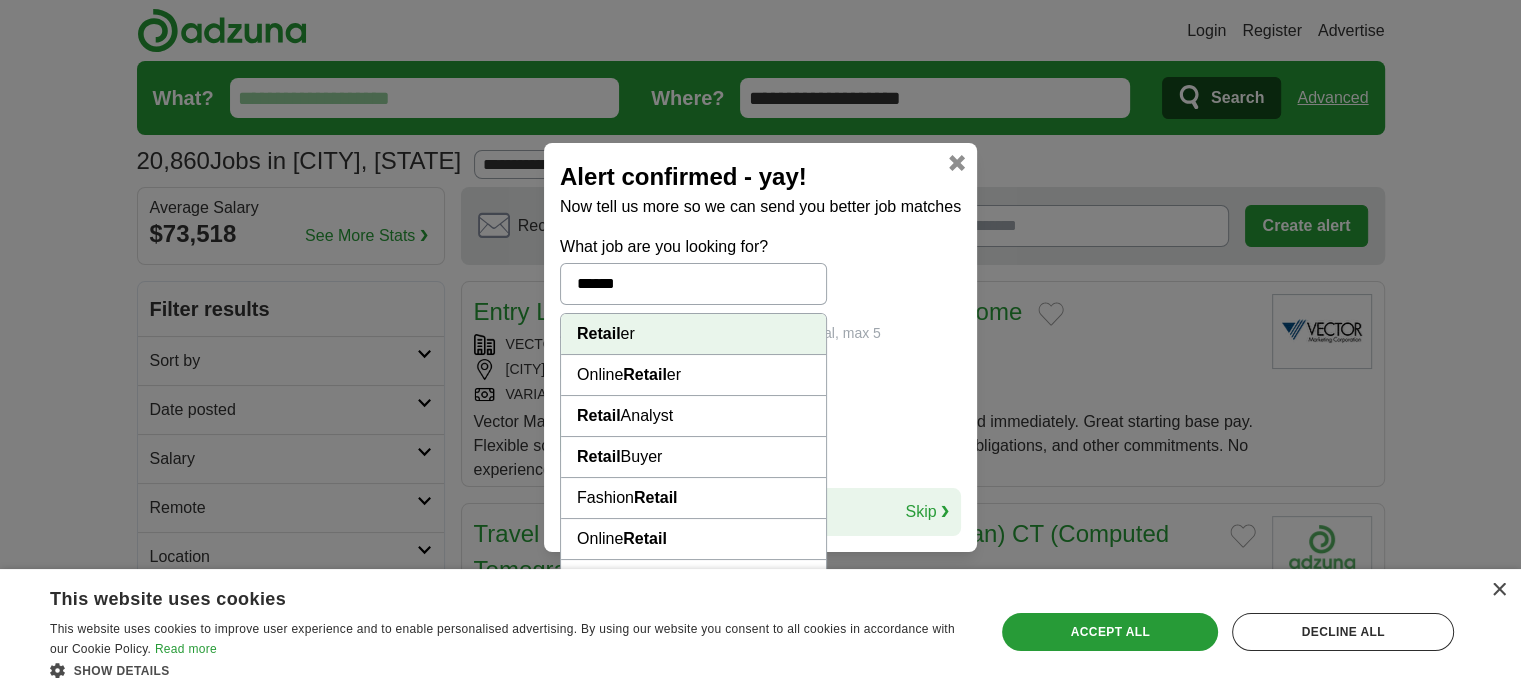 click on "Retail" at bounding box center (599, 456) 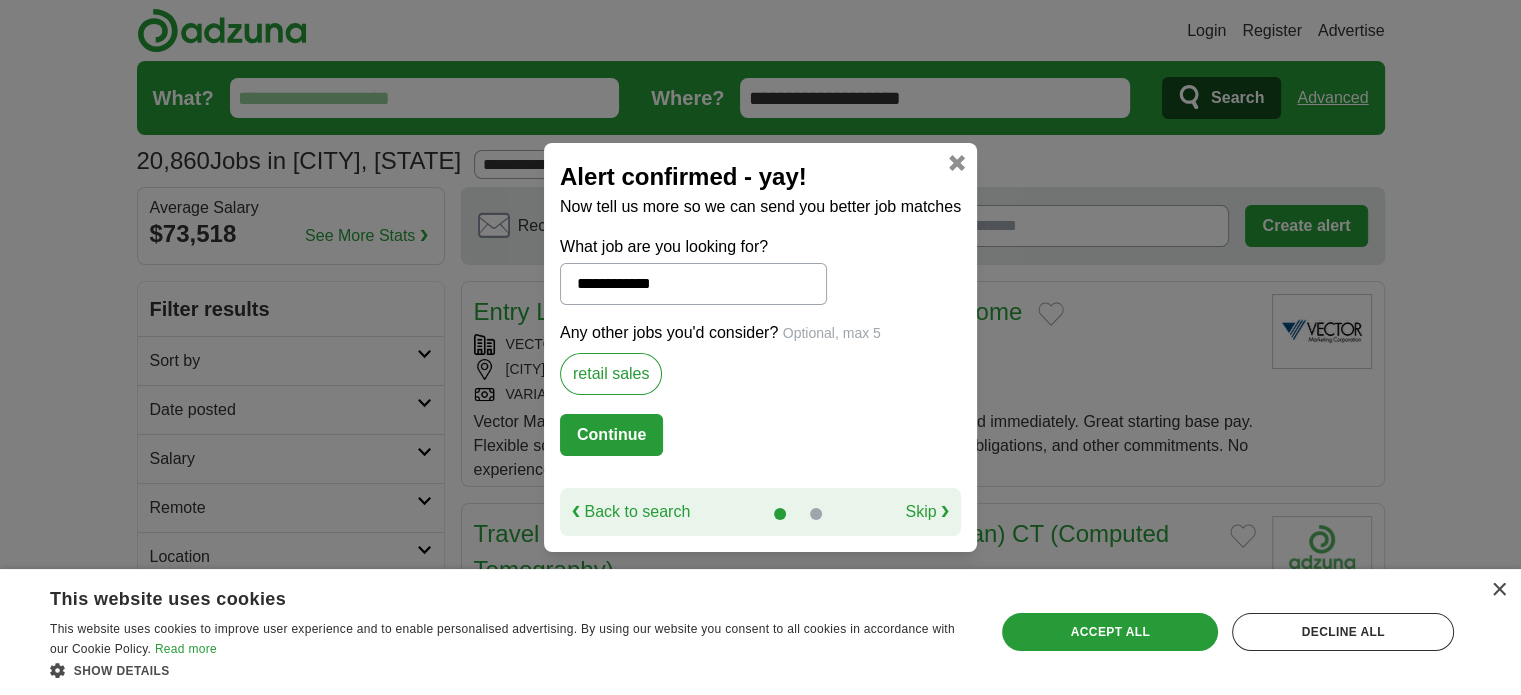 click on "retail sales" at bounding box center (611, 374) 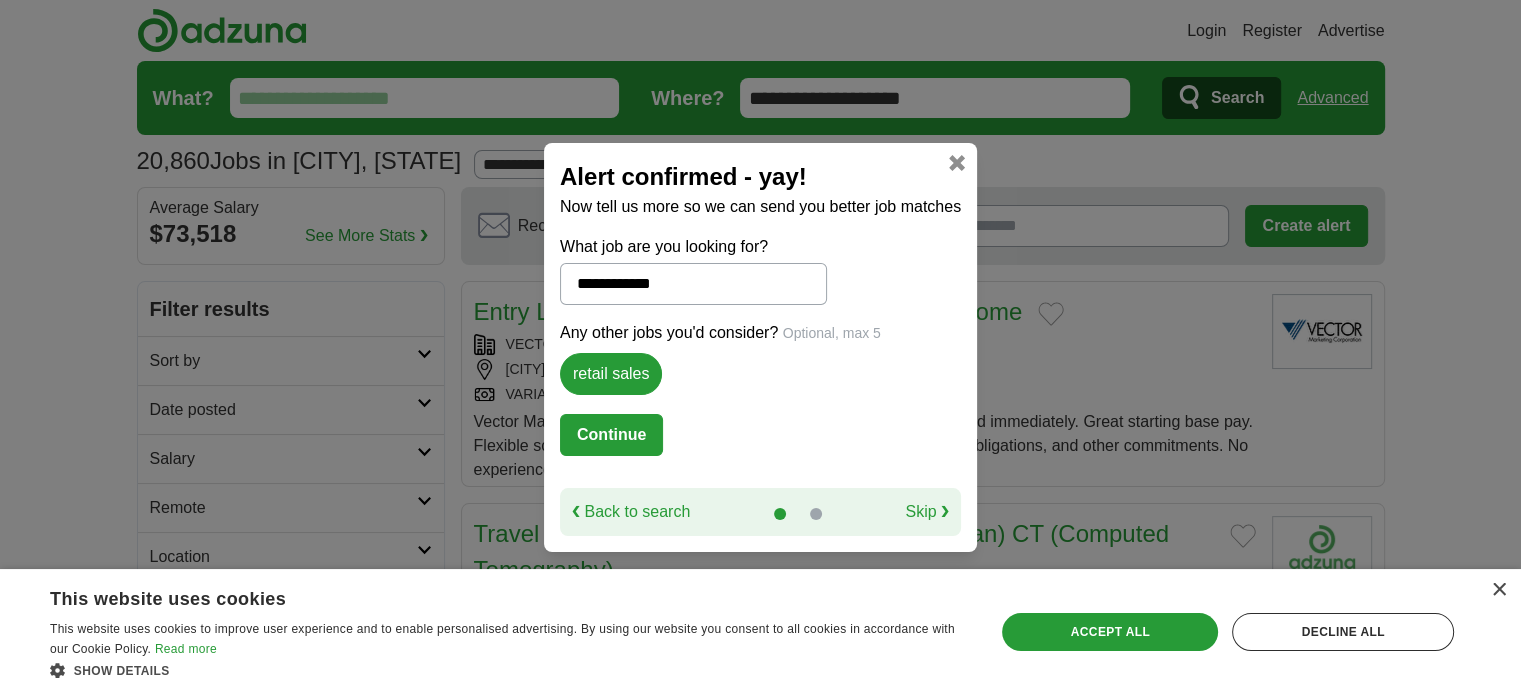 click on "Continue" at bounding box center (611, 435) 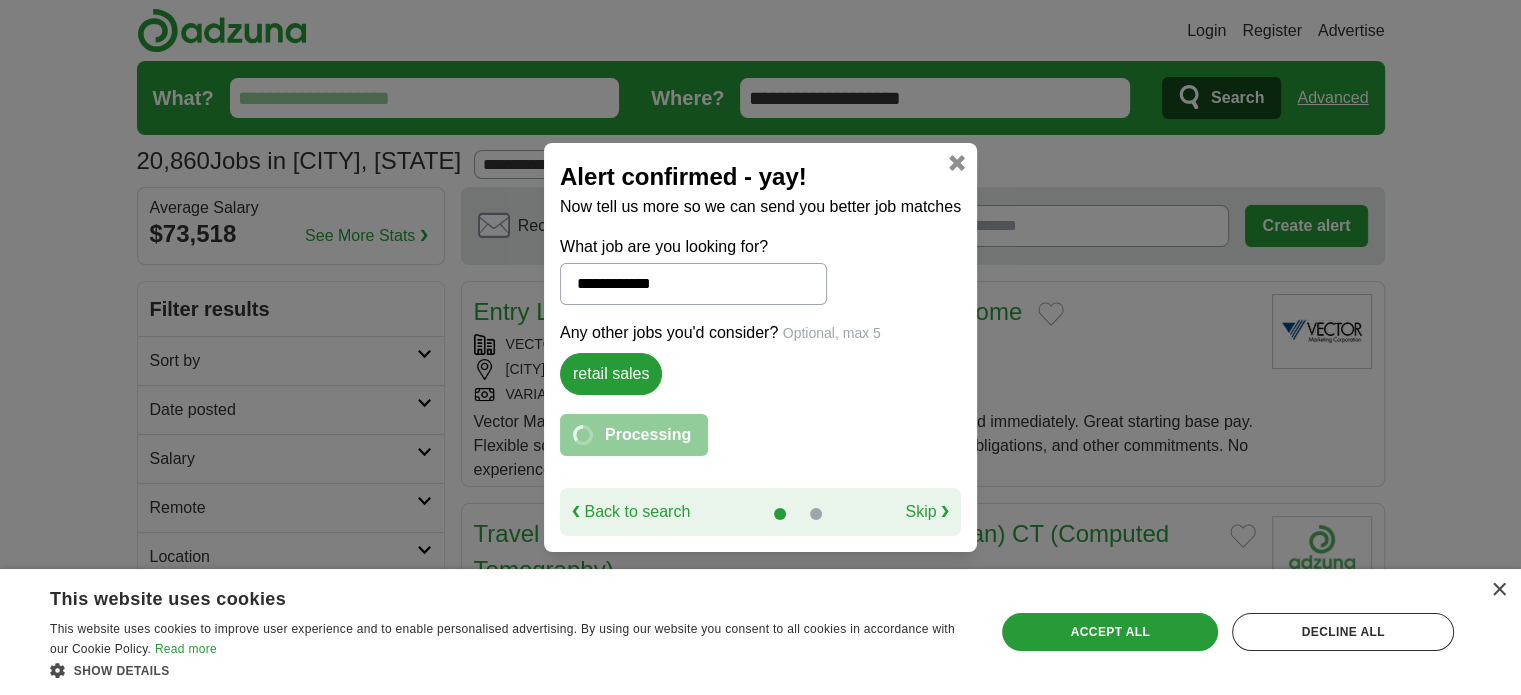 select on "*" 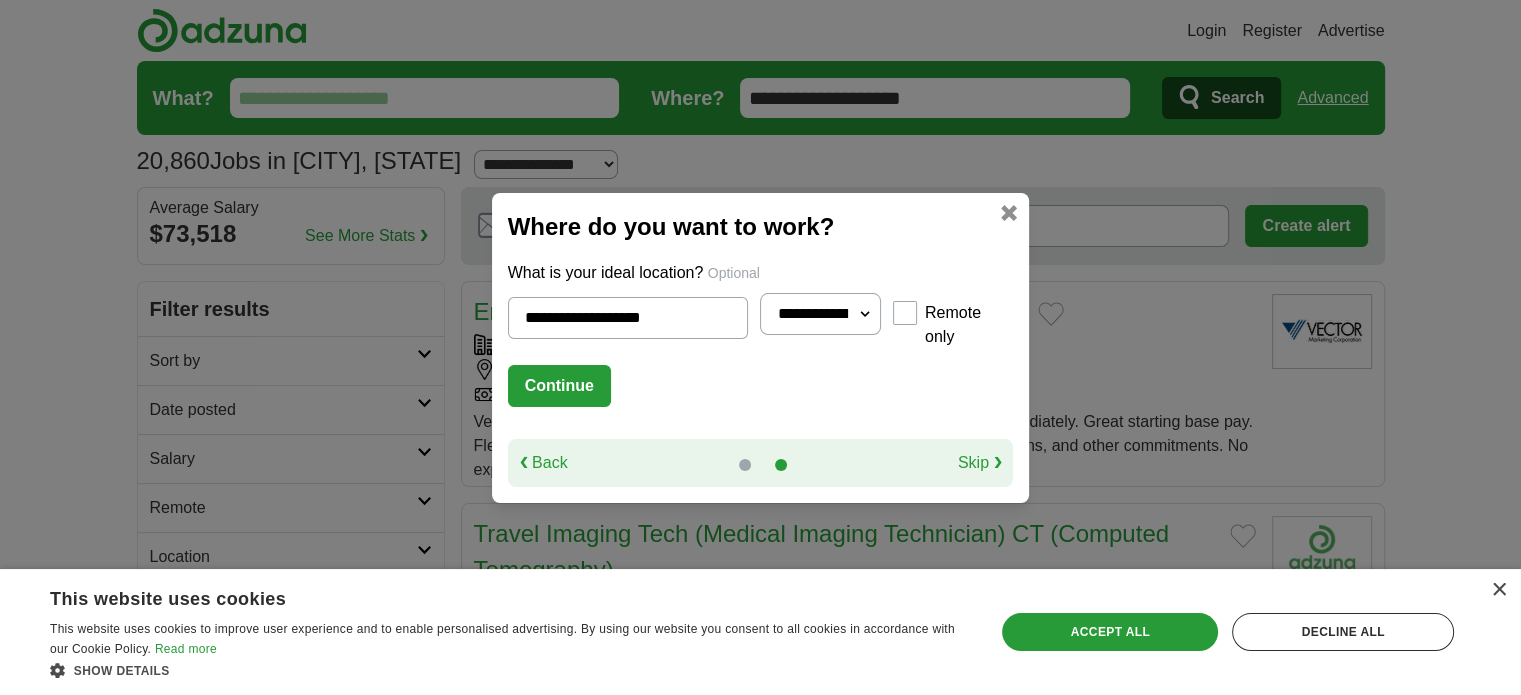 click on "Continue" at bounding box center (559, 386) 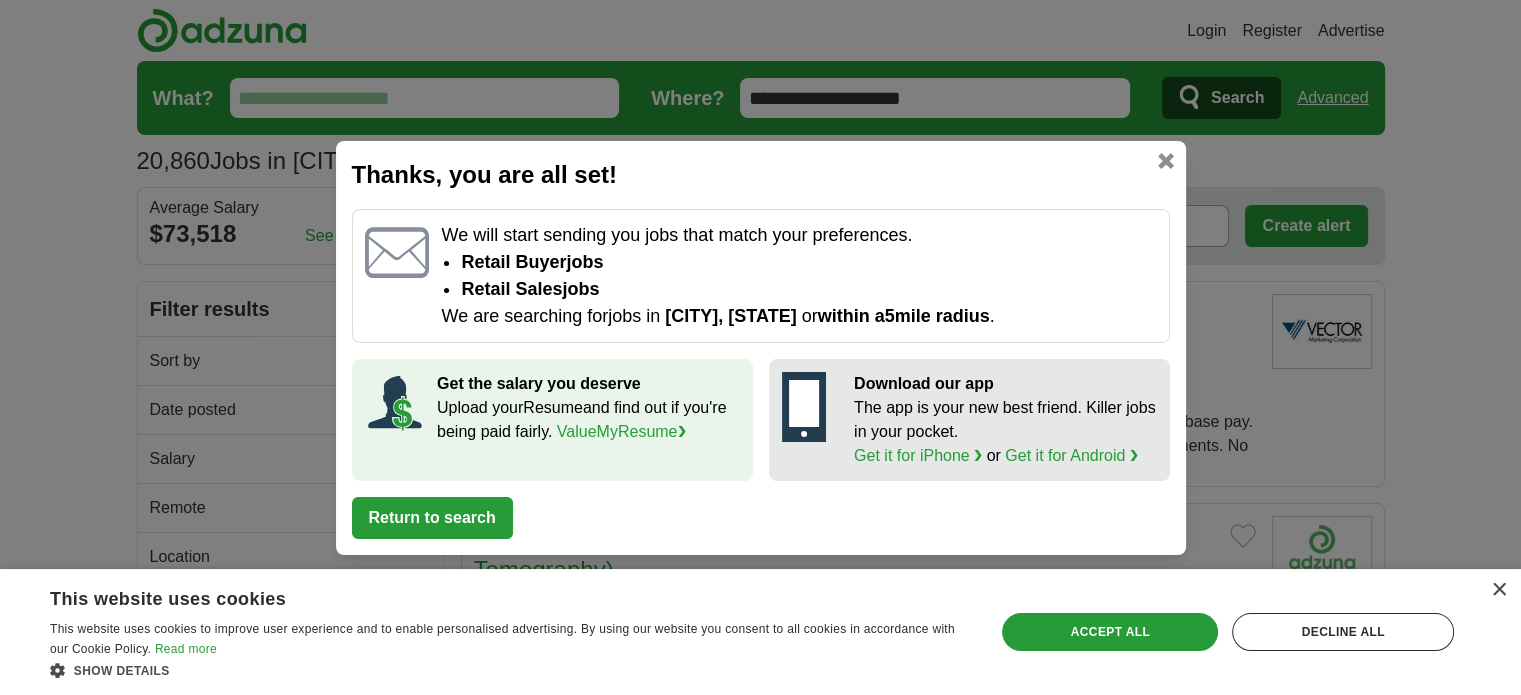 click on "Return to search" at bounding box center [432, 518] 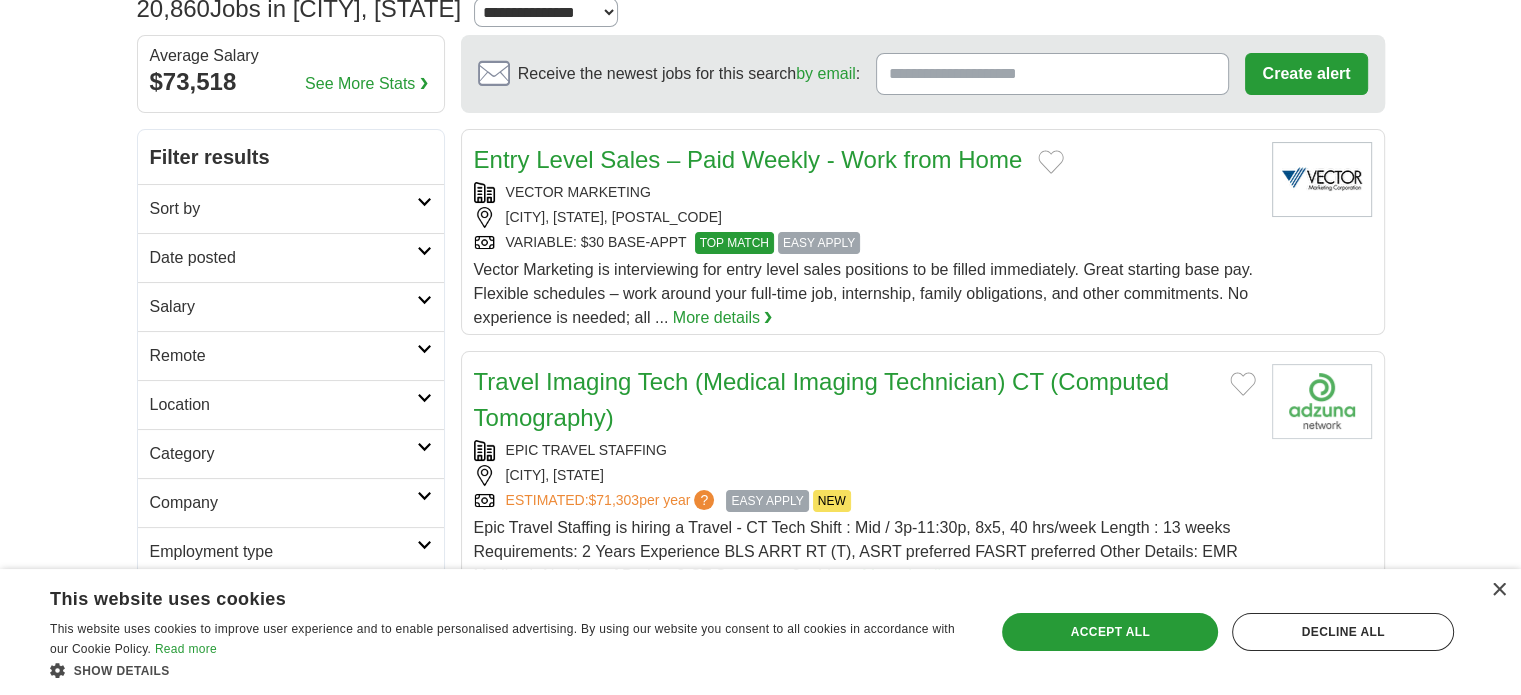 scroll, scrollTop: 148, scrollLeft: 0, axis: vertical 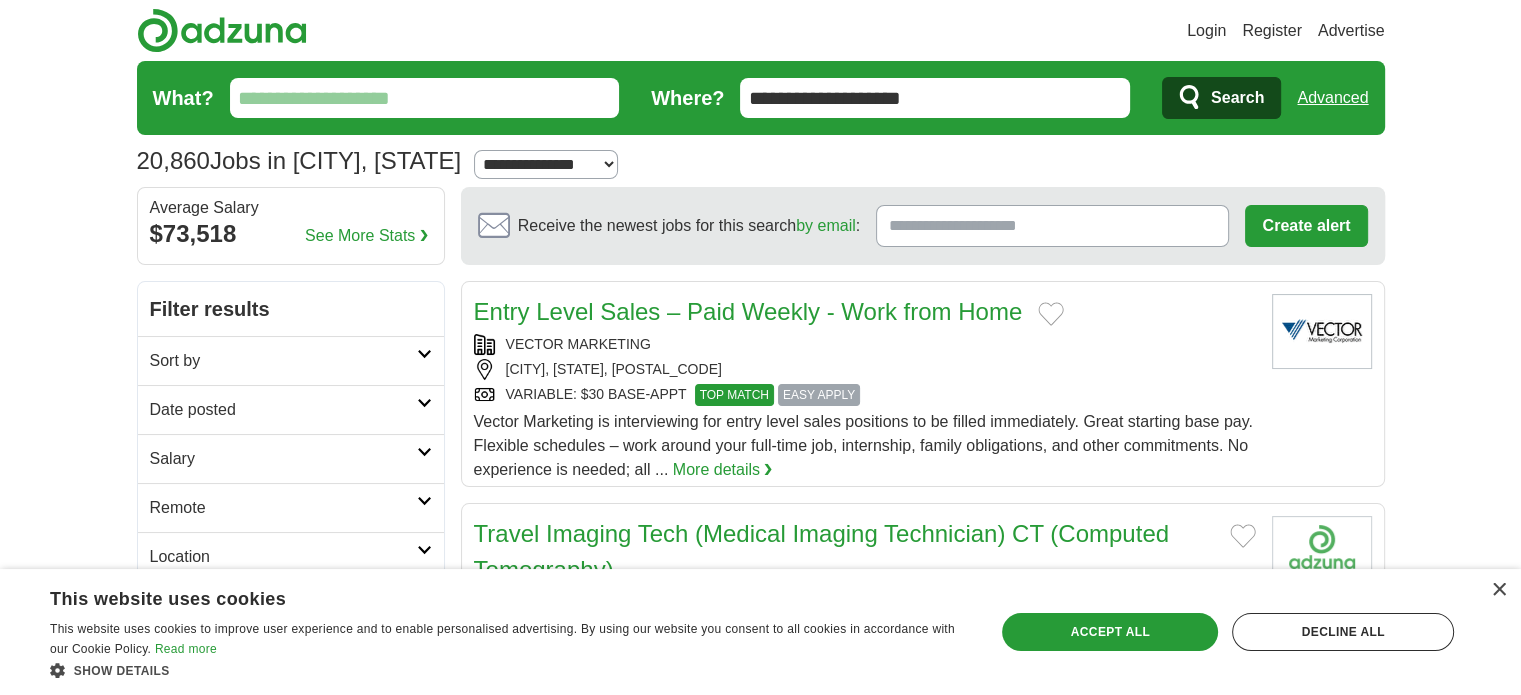 click on "Search" at bounding box center (1237, 98) 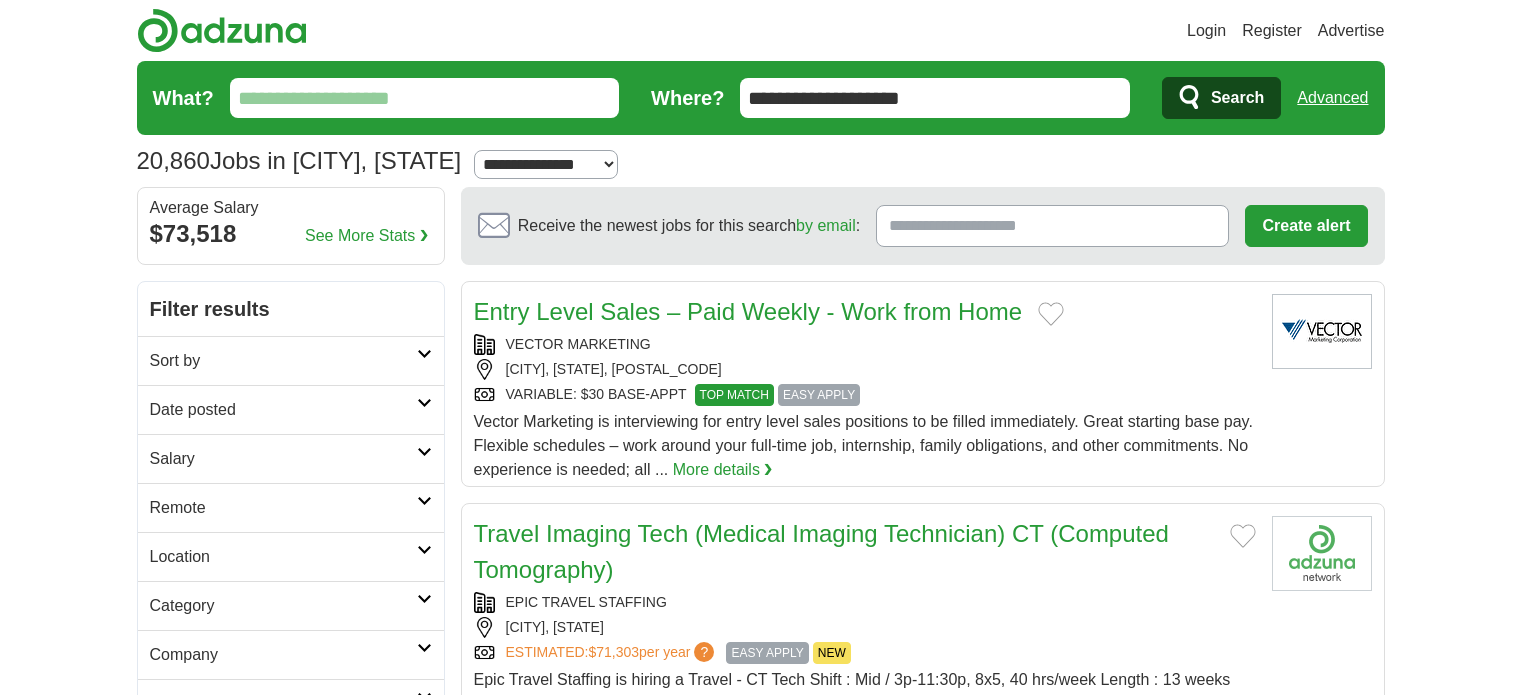 scroll, scrollTop: 0, scrollLeft: 0, axis: both 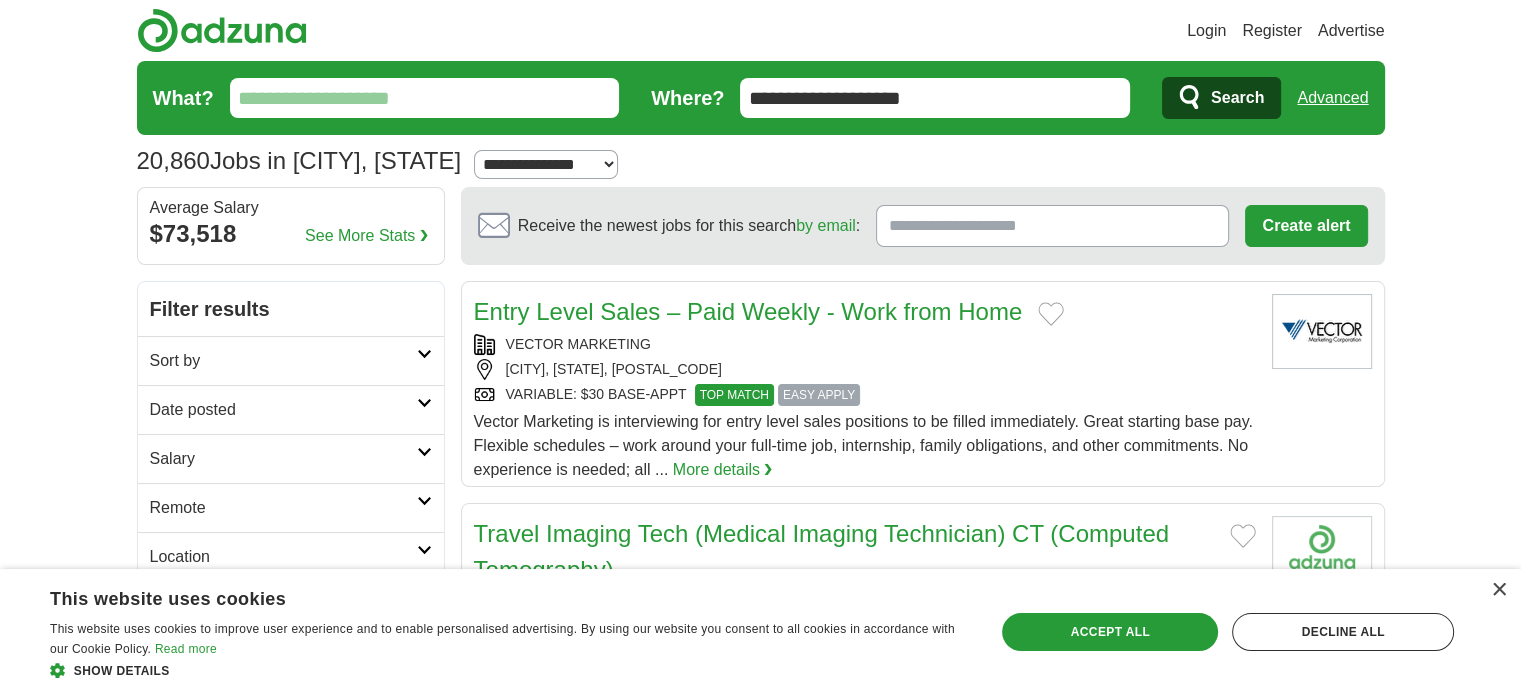 click 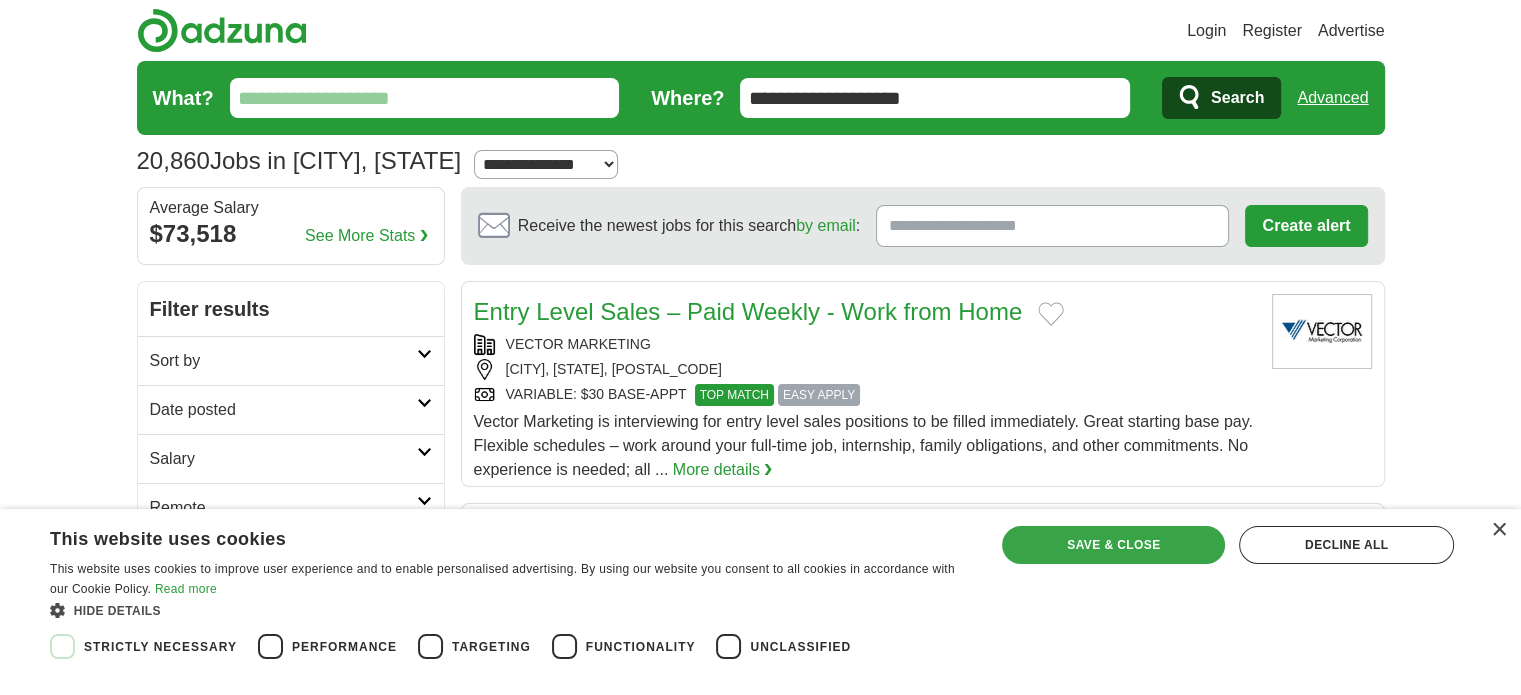 click on "Save & Close" at bounding box center [1113, 545] 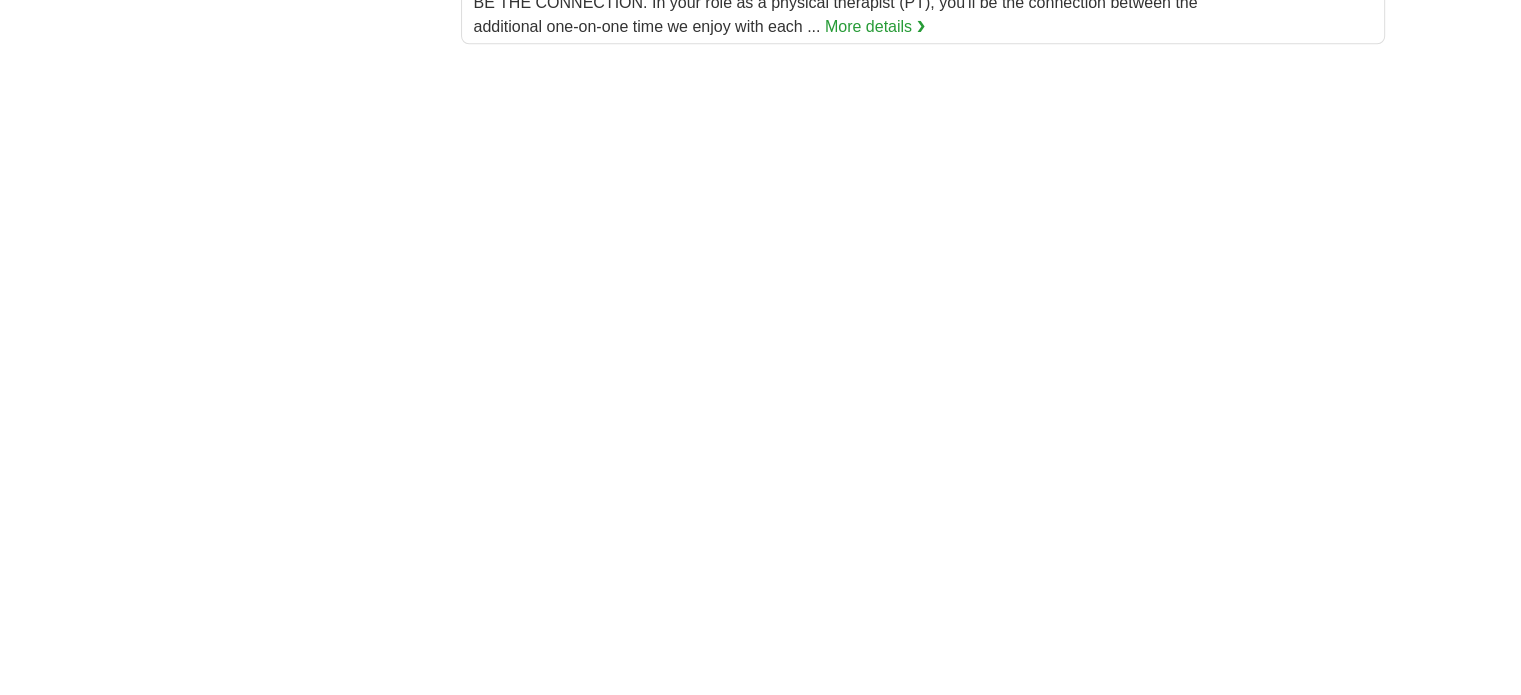 scroll, scrollTop: 2664, scrollLeft: 0, axis: vertical 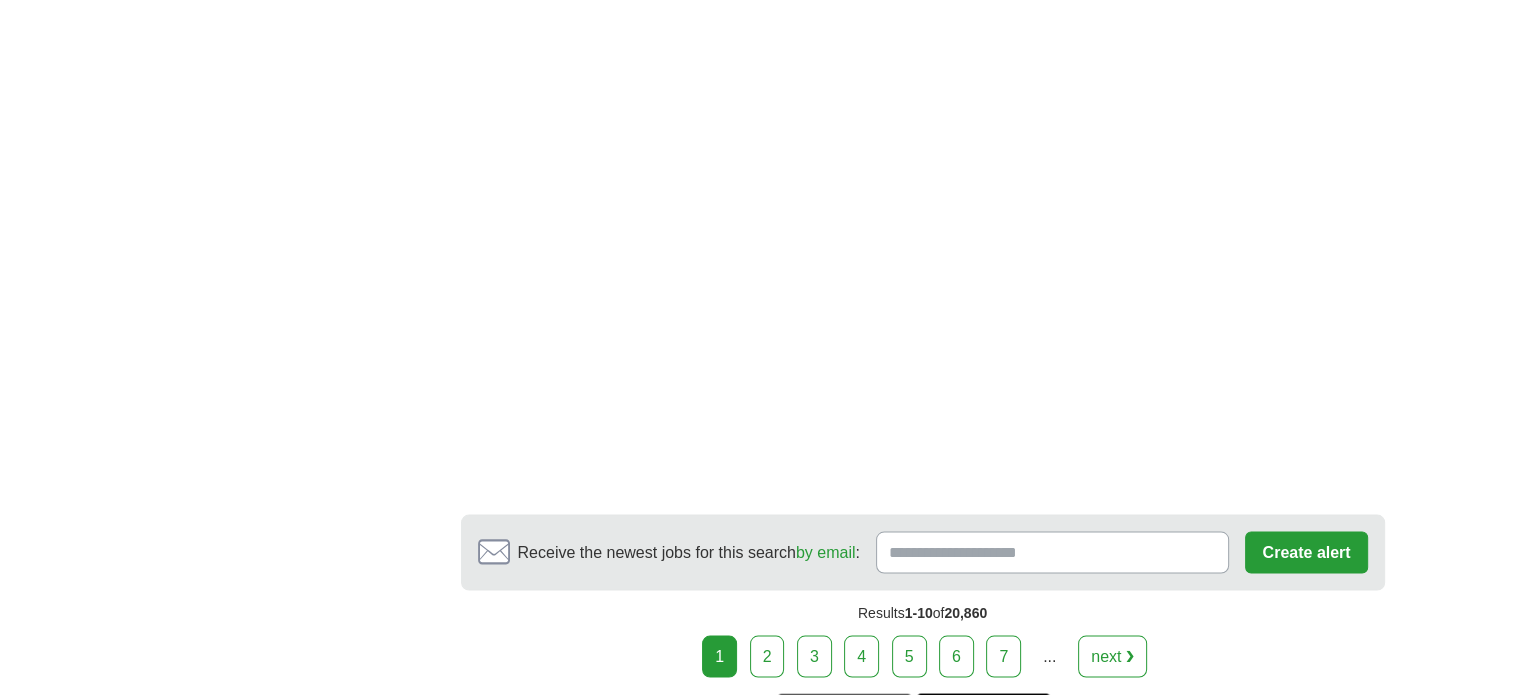 click on "2" at bounding box center (767, 656) 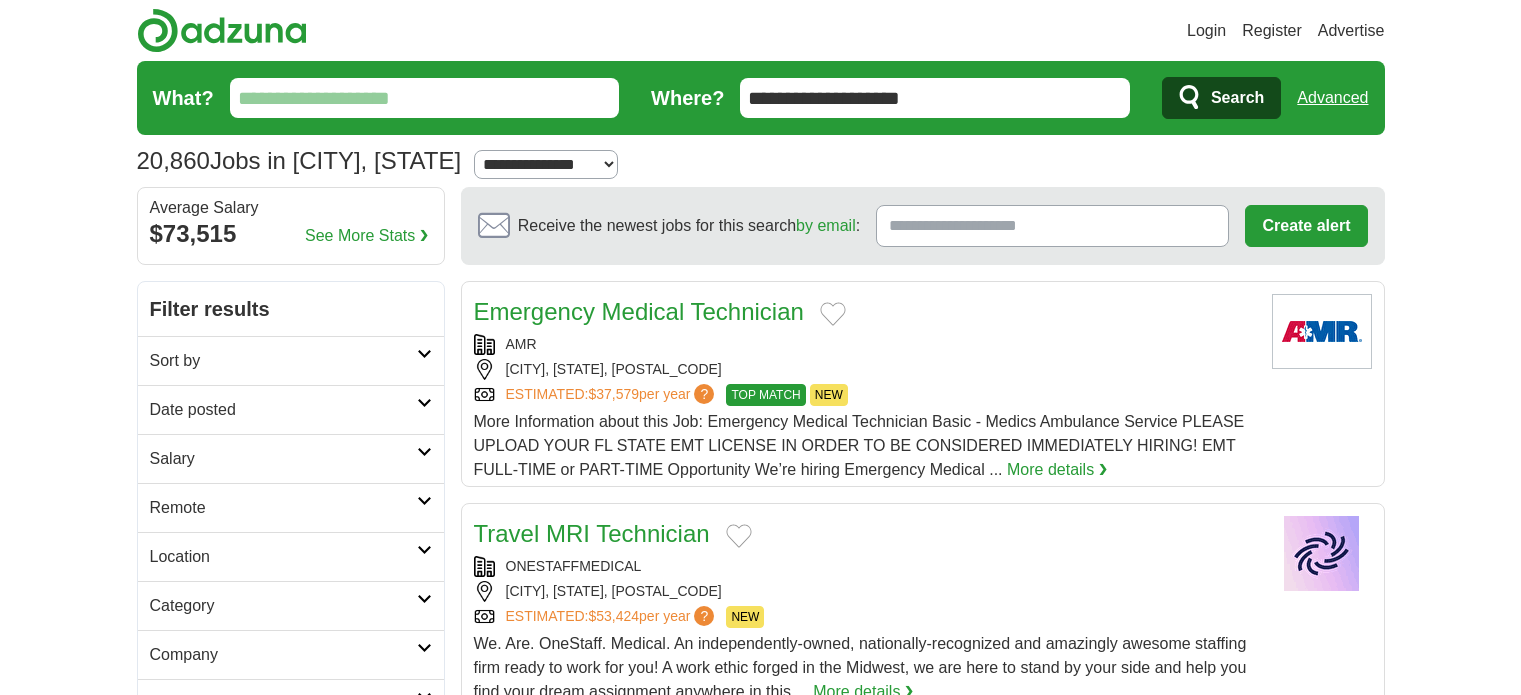scroll, scrollTop: 0, scrollLeft: 0, axis: both 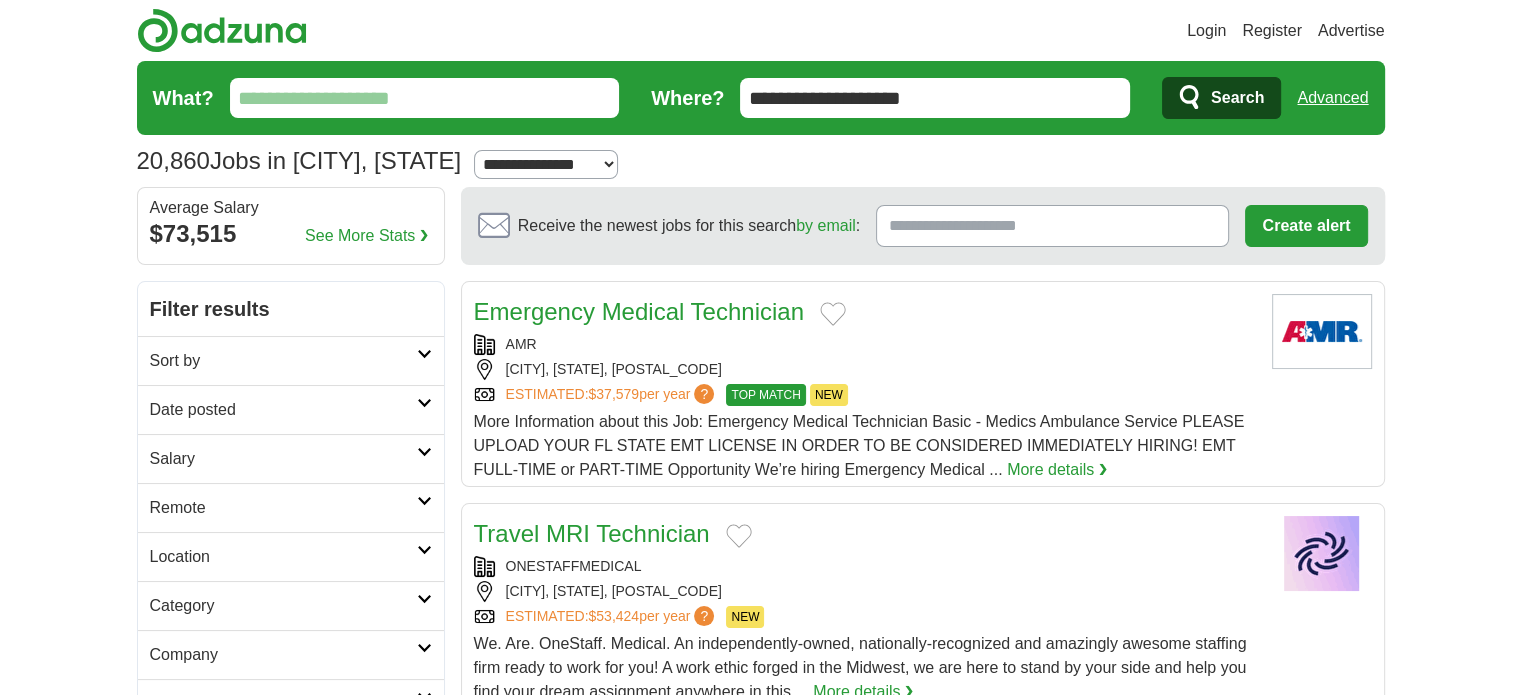 click 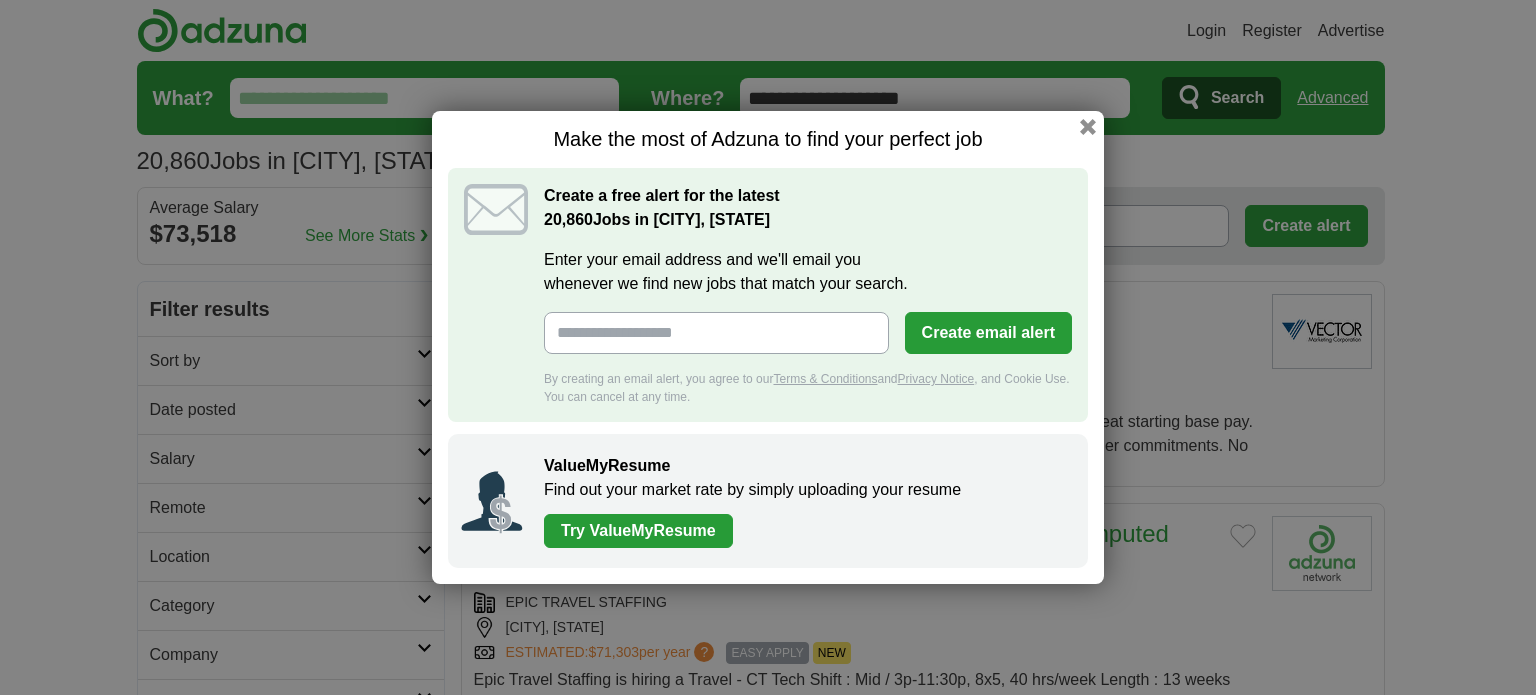 scroll, scrollTop: 0, scrollLeft: 0, axis: both 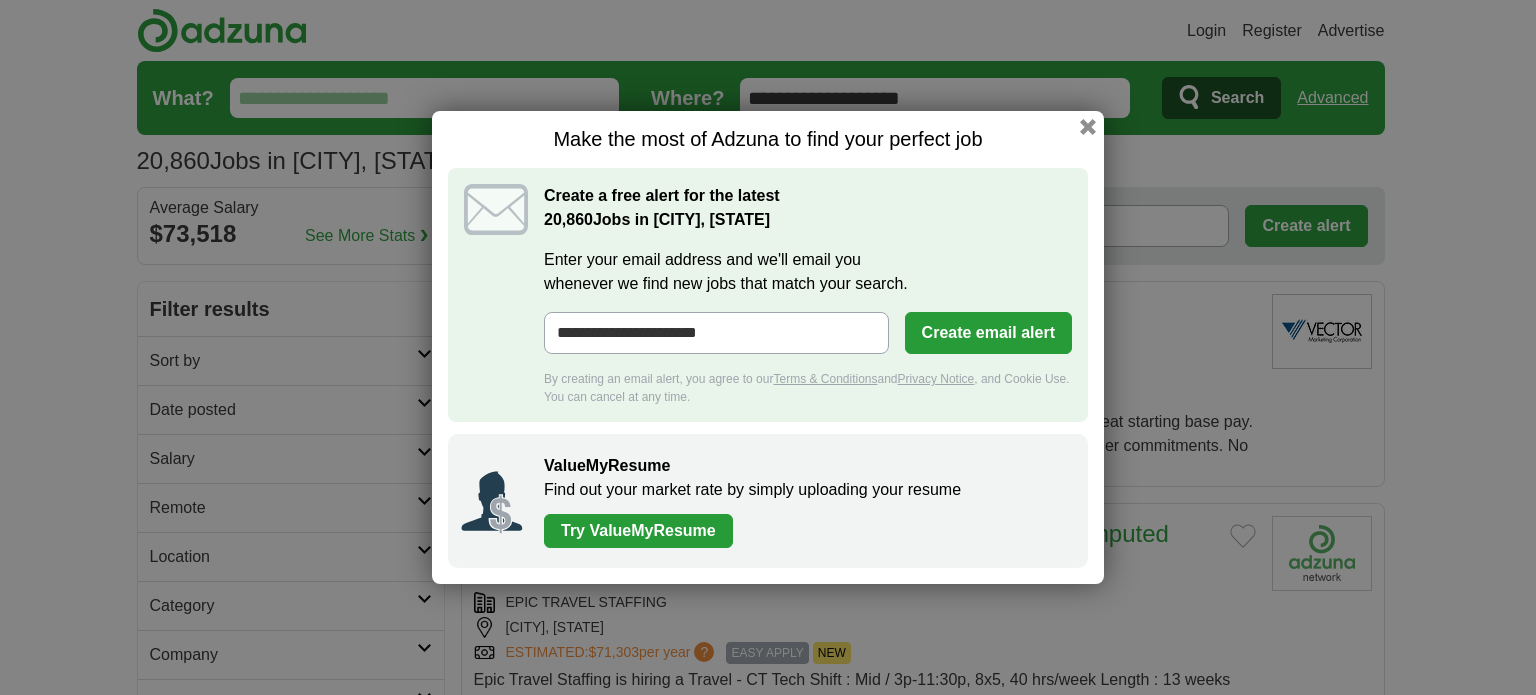 click on "Create email alert" at bounding box center (988, 333) 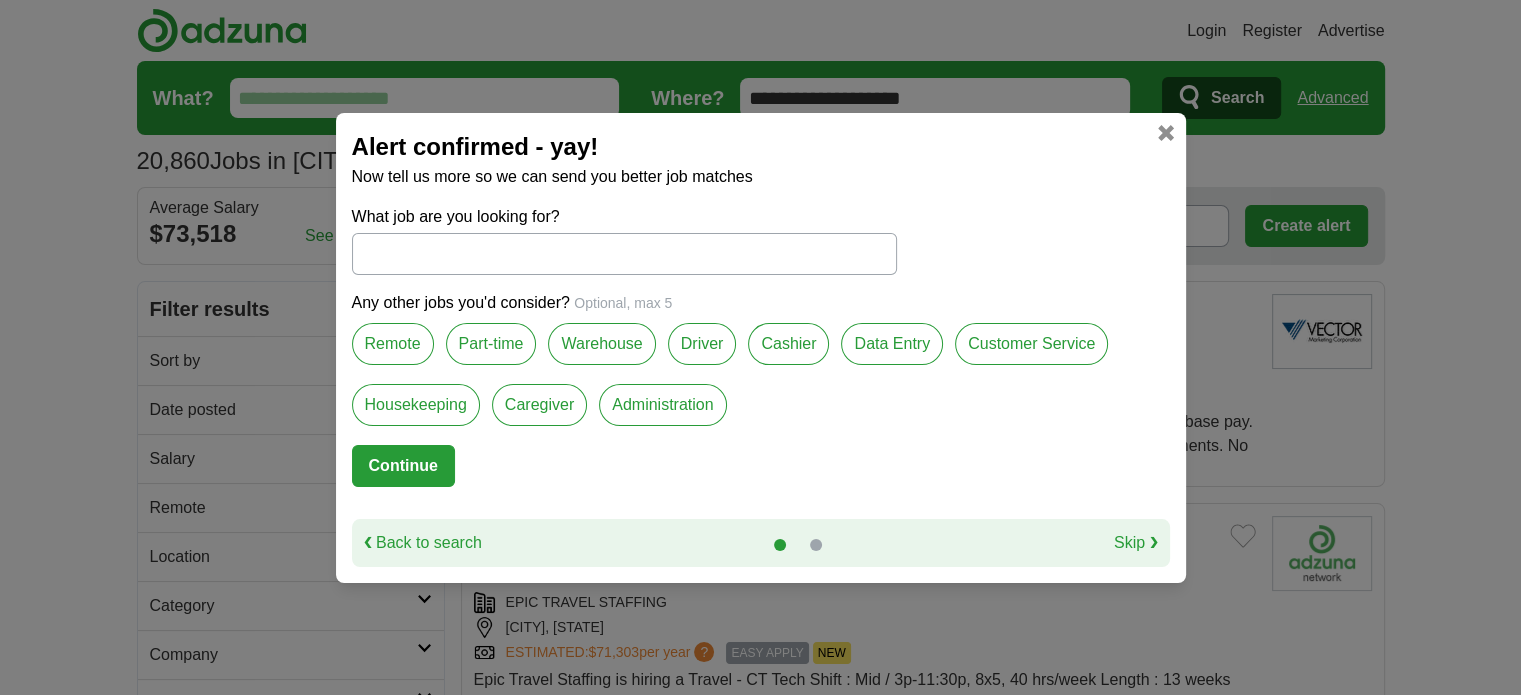 click on "Remote" at bounding box center [393, 344] 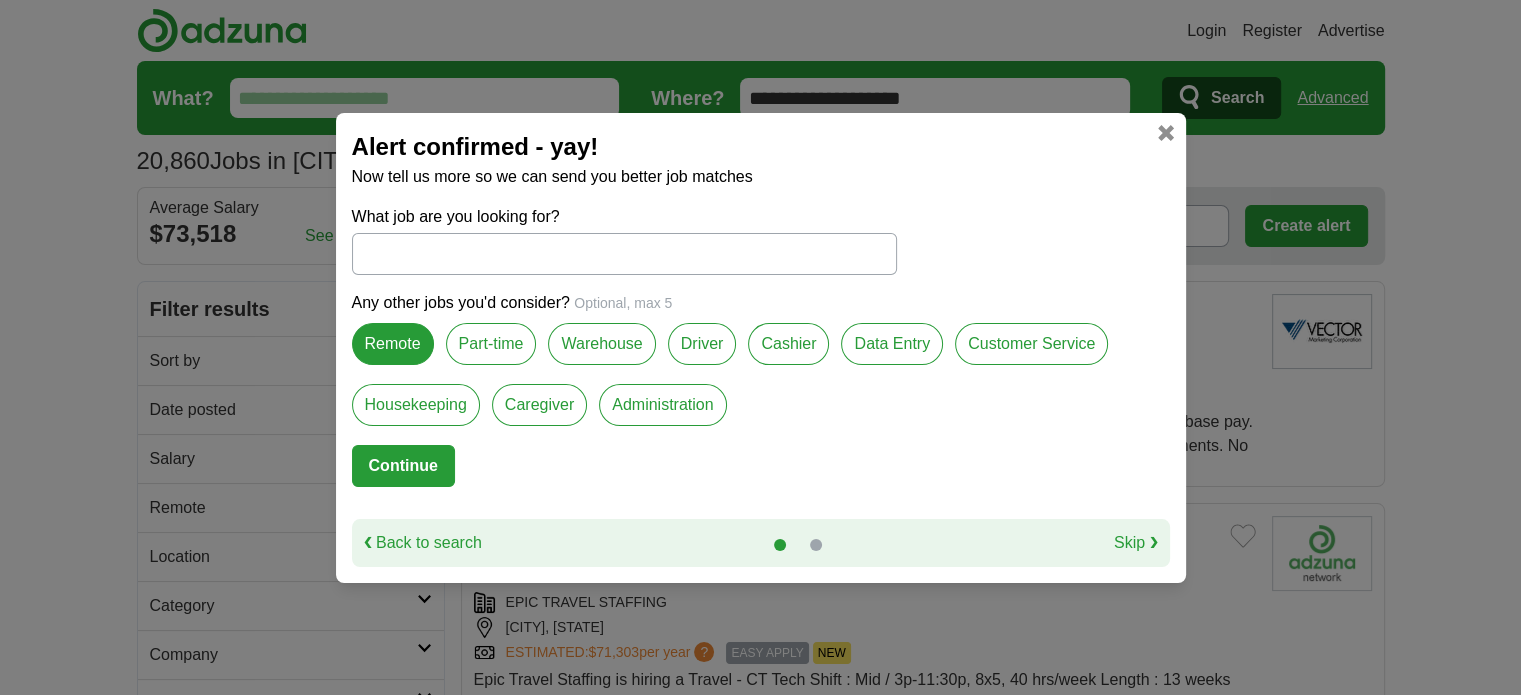 click on "Data Entry" at bounding box center [892, 344] 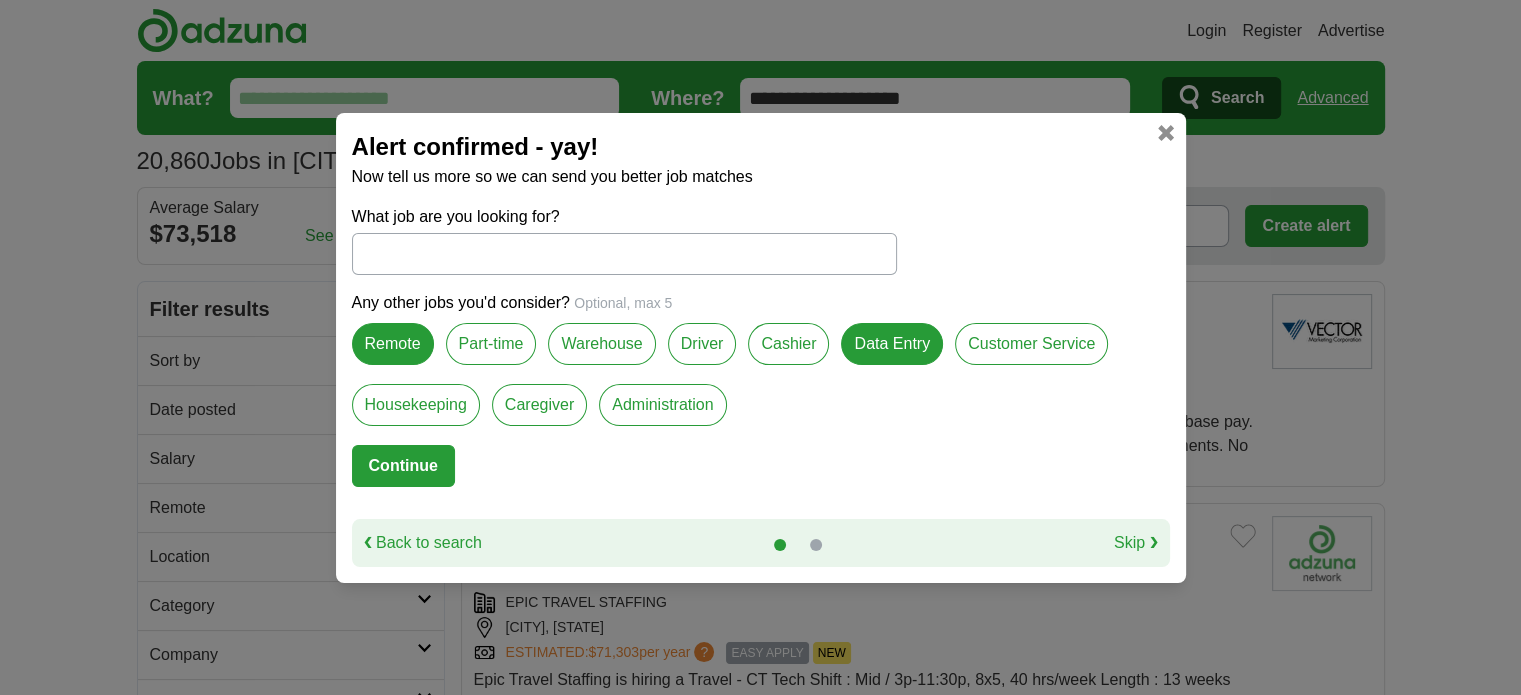 click on "Customer Service" at bounding box center [1031, 344] 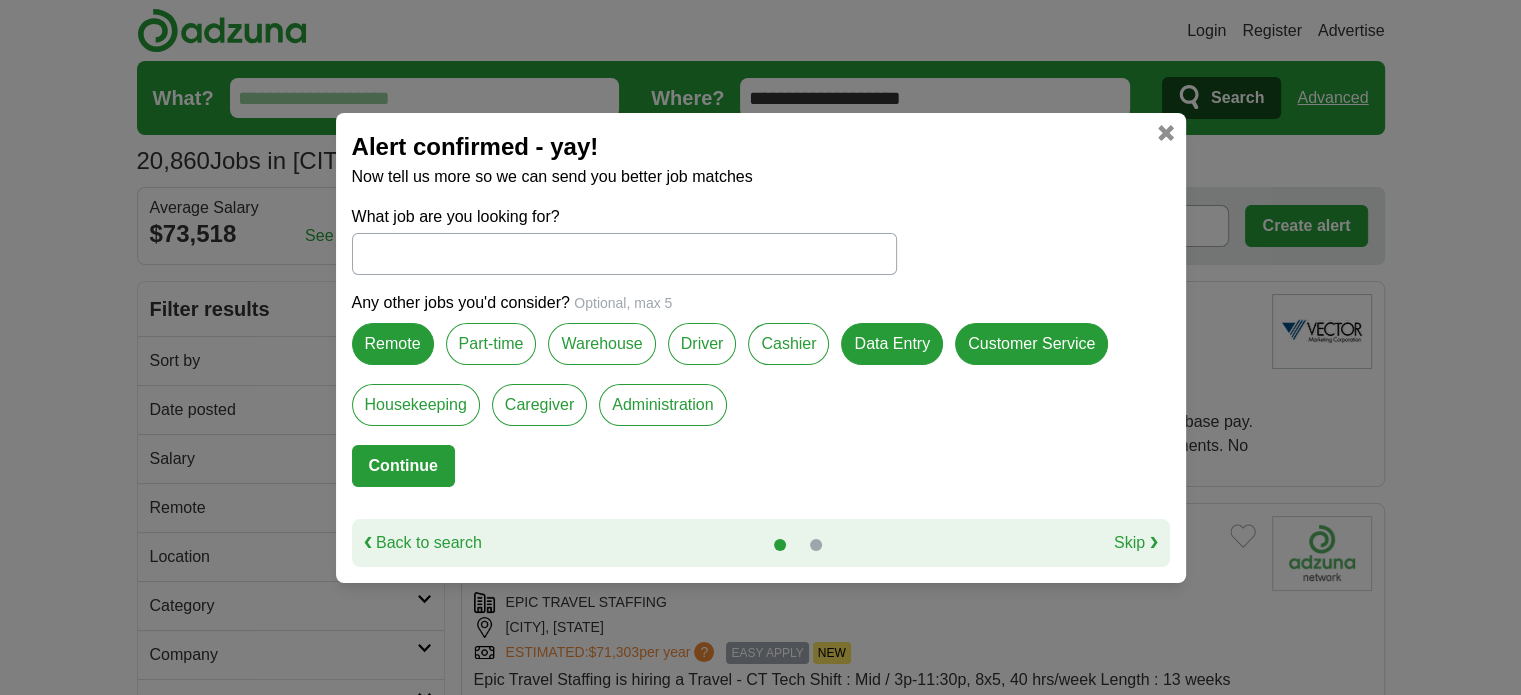 click on "Administration" at bounding box center (662, 405) 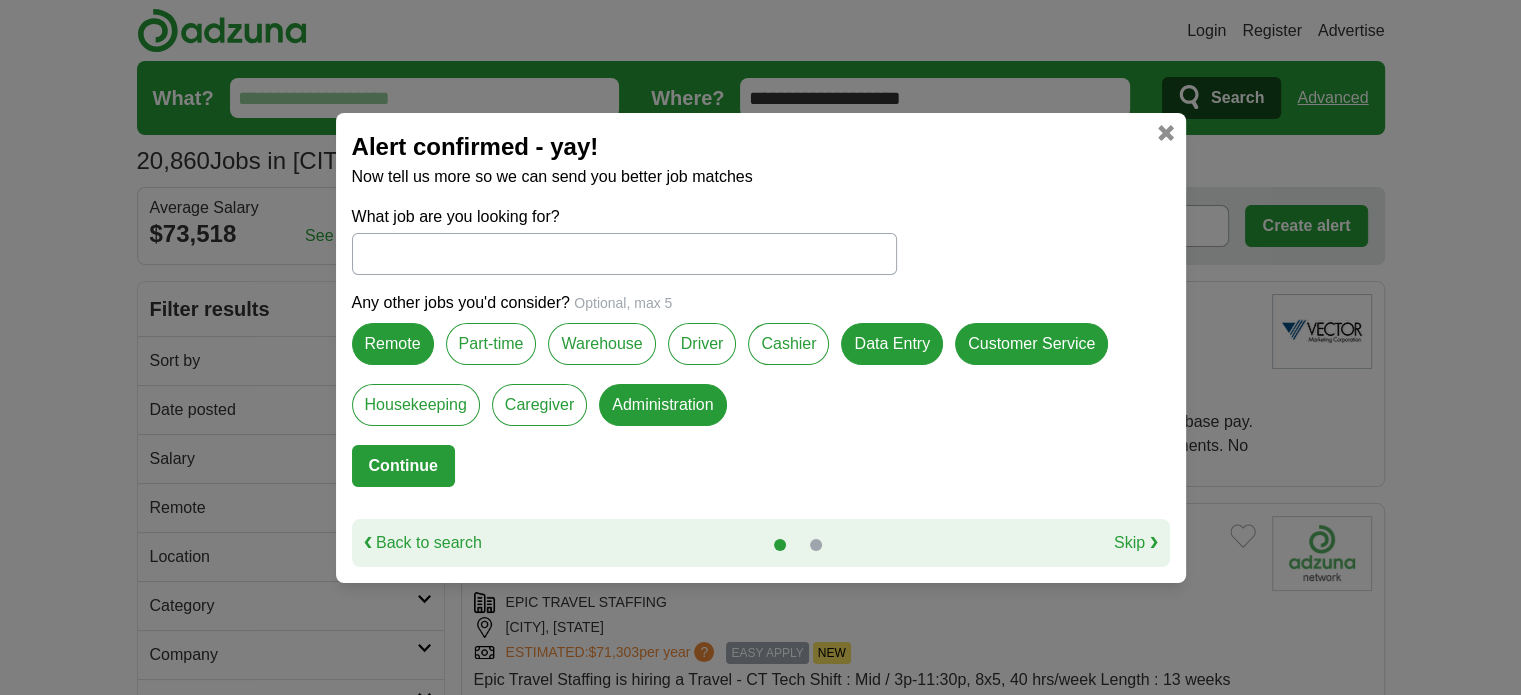 click on "Driver" at bounding box center [702, 344] 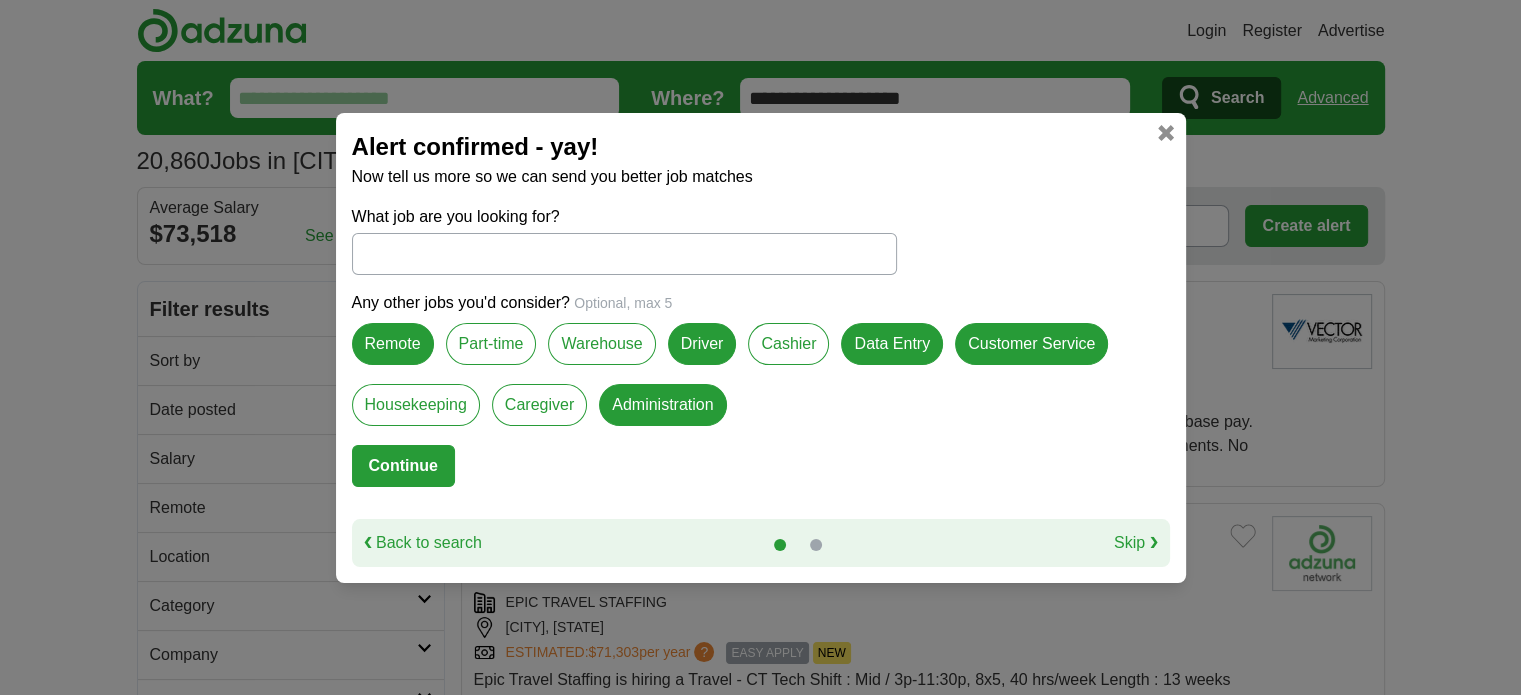 click on "Continue" at bounding box center [403, 466] 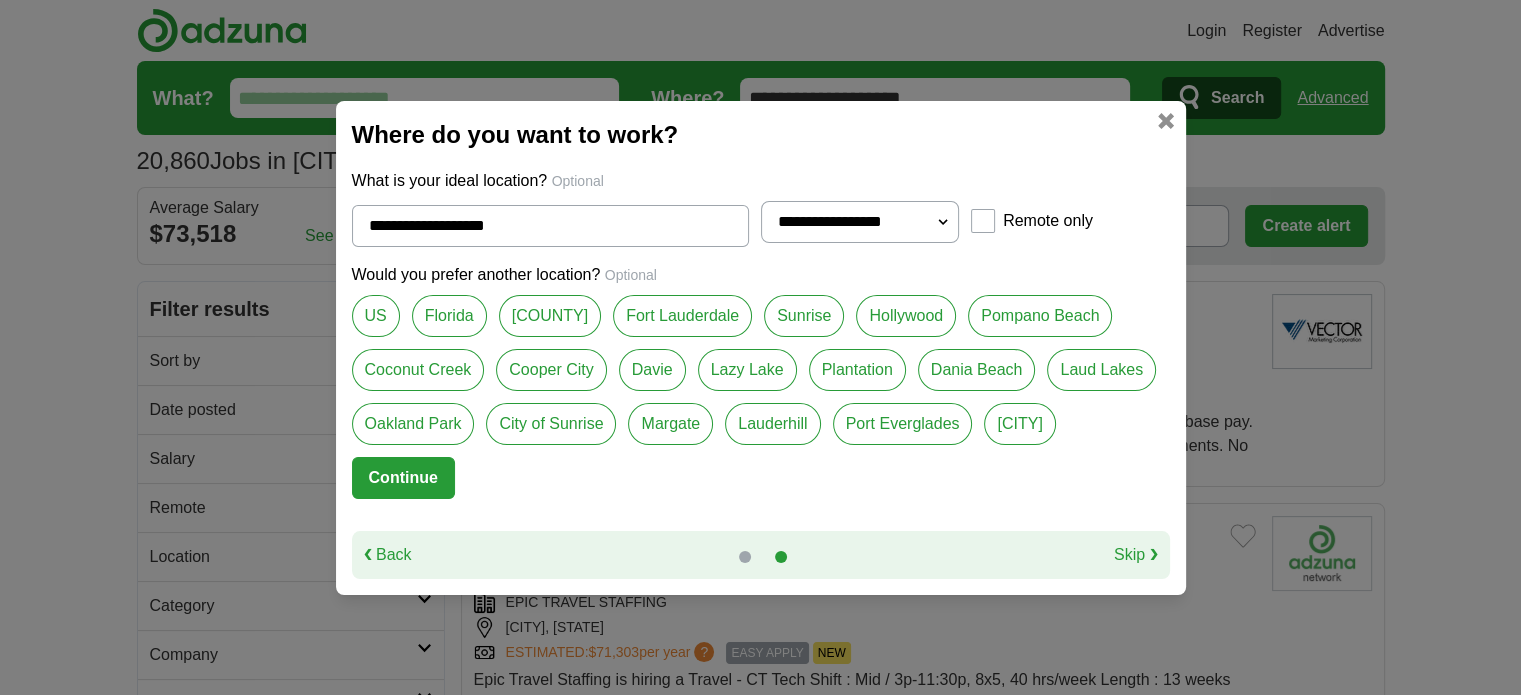 click on "**********" at bounding box center (860, 222) 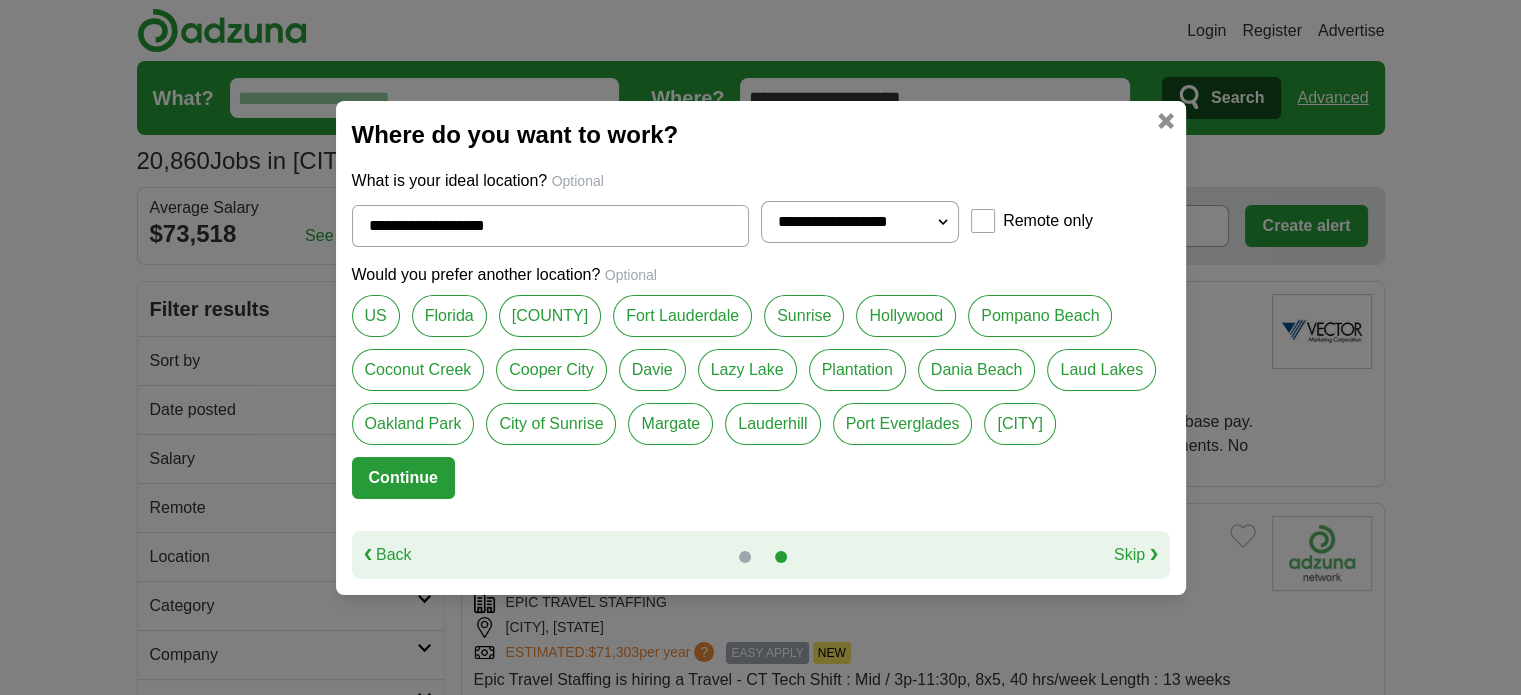 click on "**********" at bounding box center (860, 222) 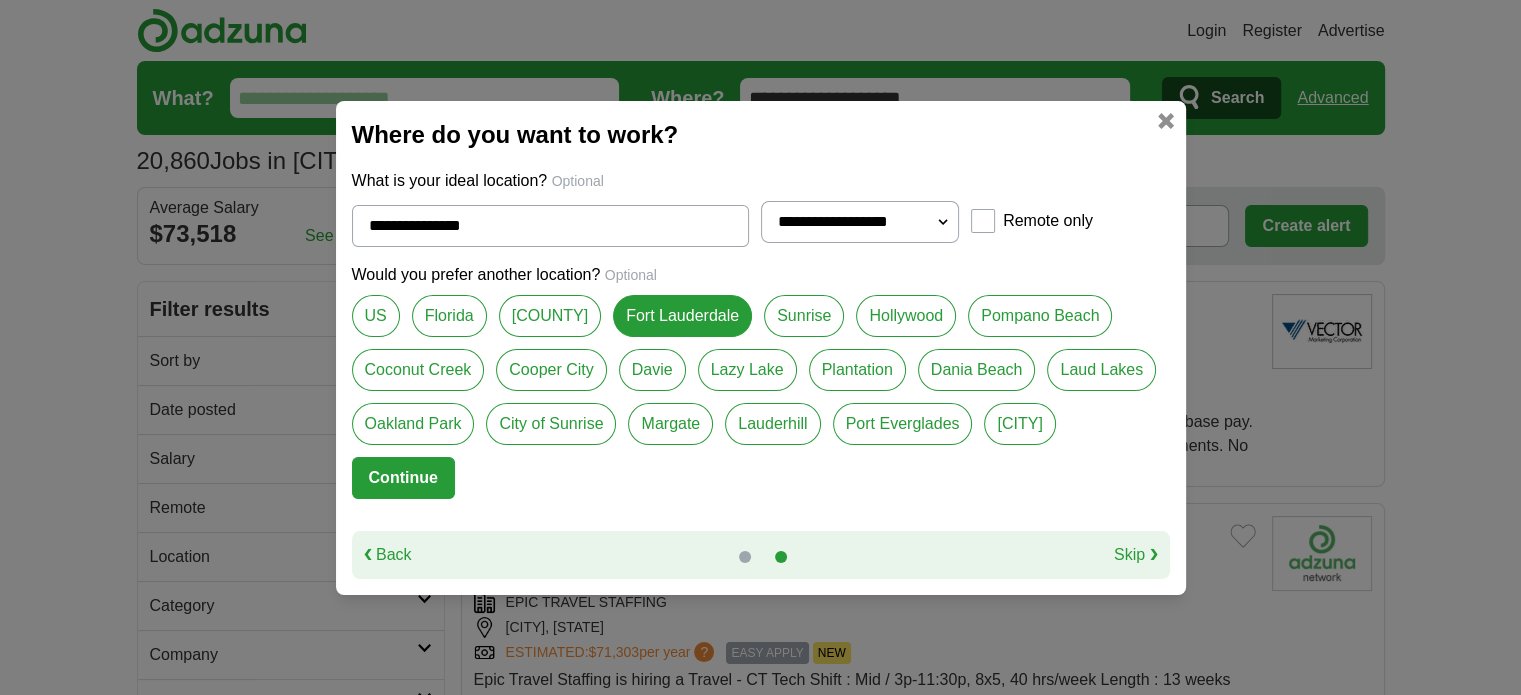 click on "Pompano Beach" at bounding box center (1040, 316) 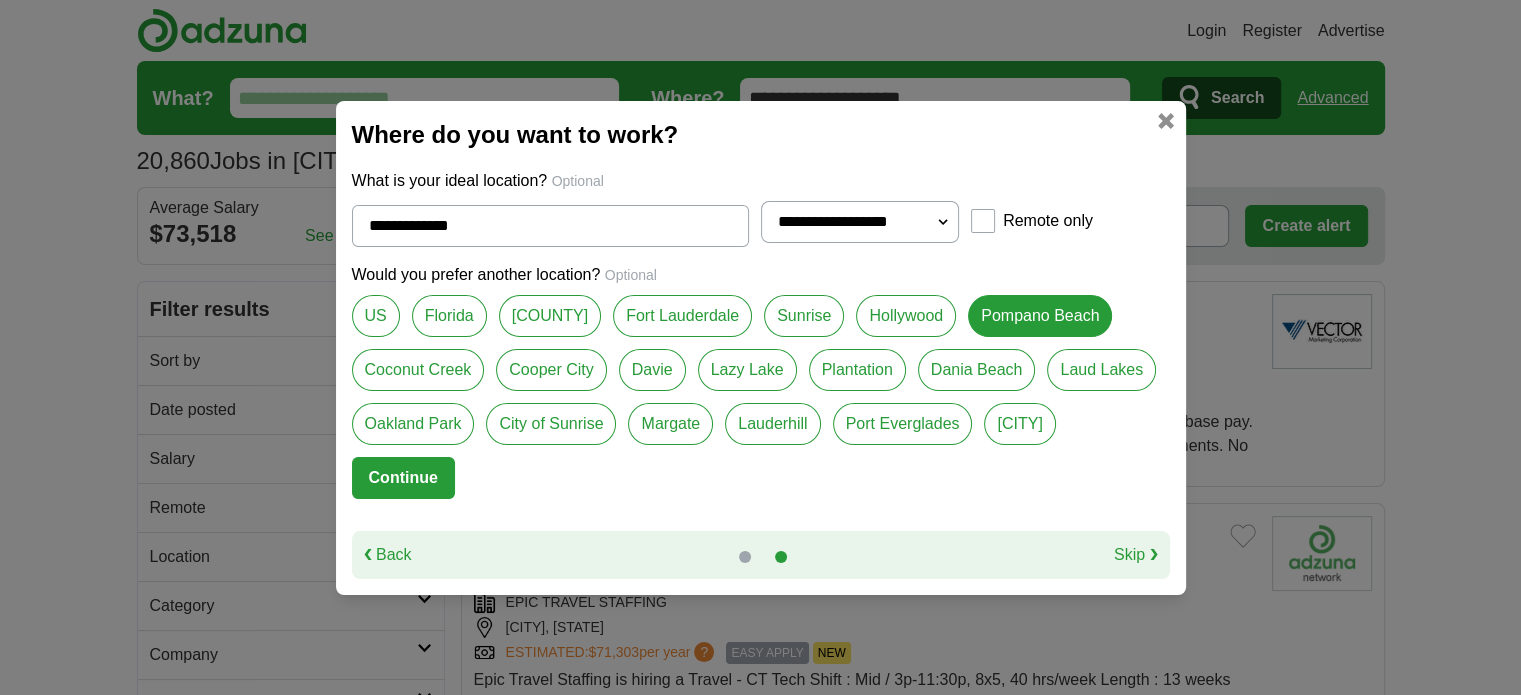 click on "Fort Lauderdale" at bounding box center [682, 316] 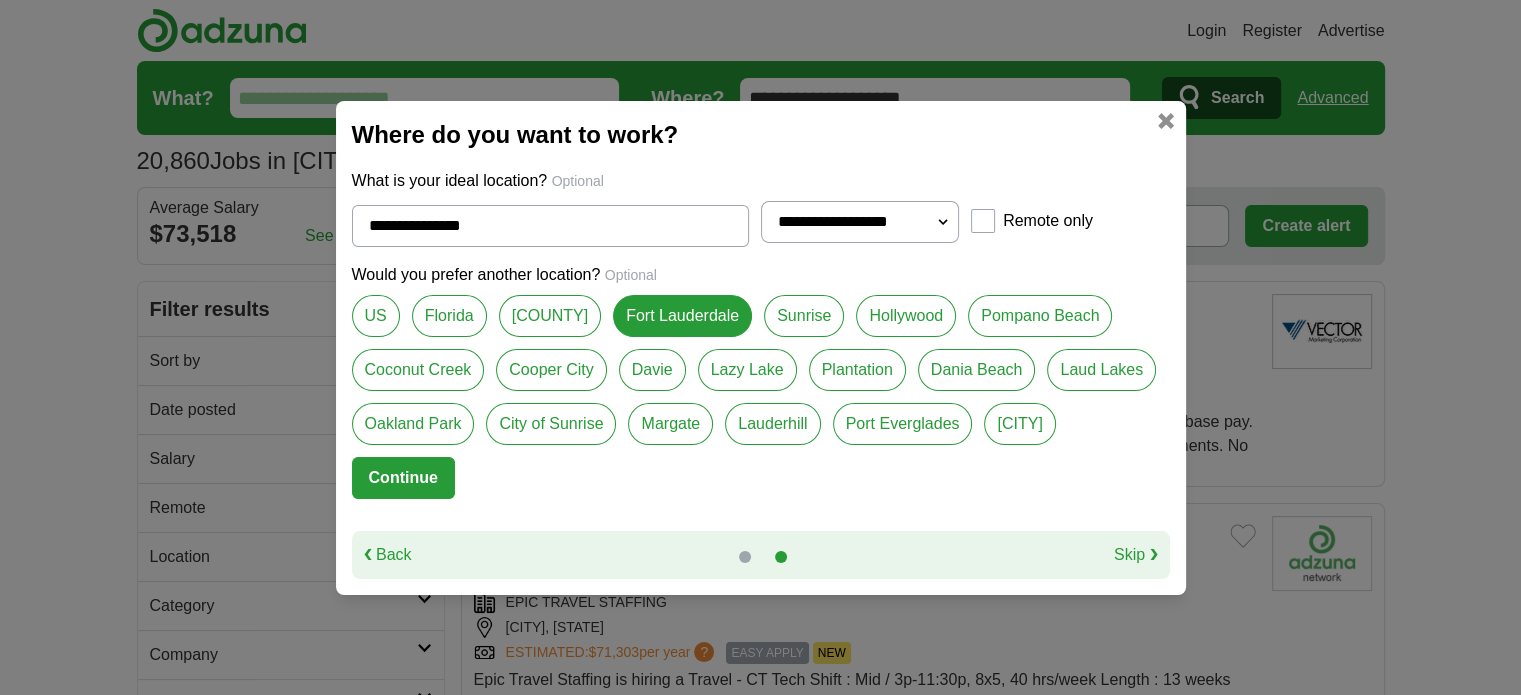 click on "Continue" at bounding box center [403, 478] 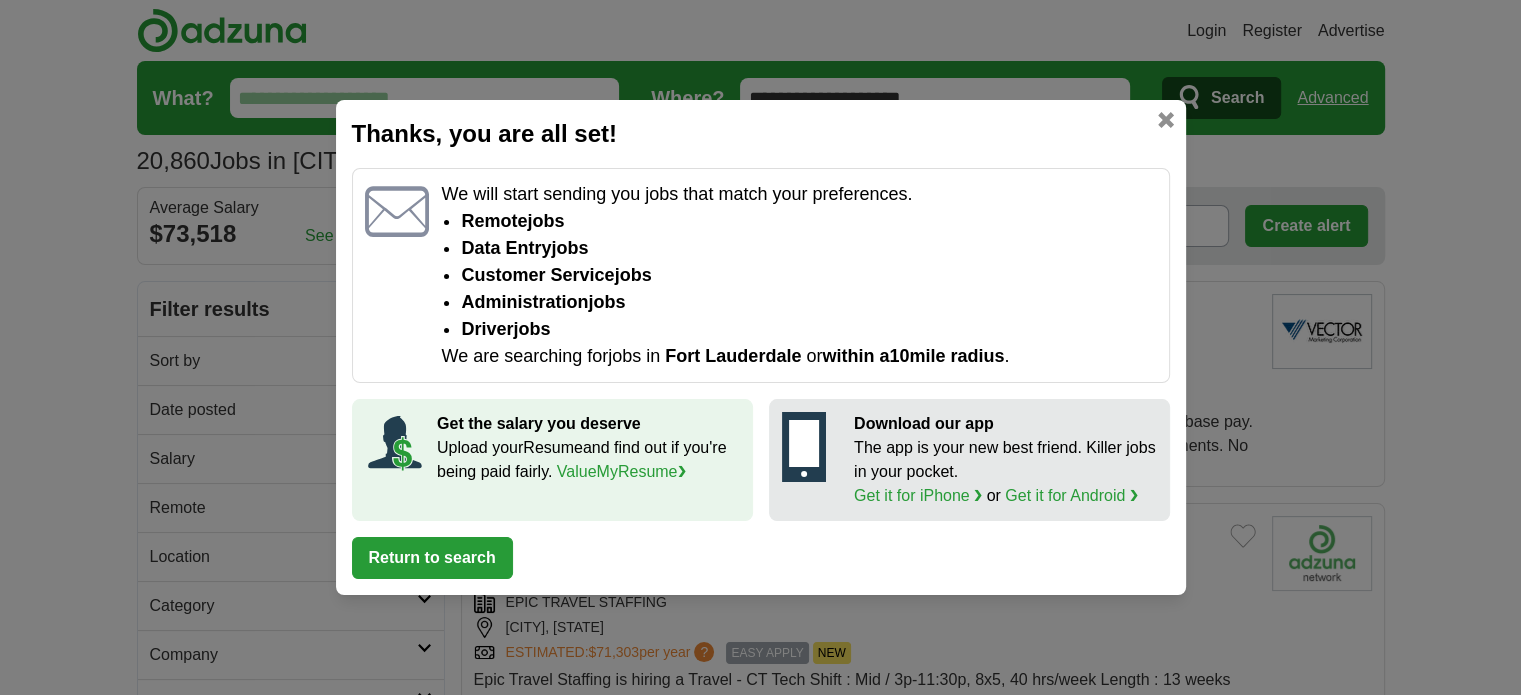 click on "Return to search" at bounding box center [432, 558] 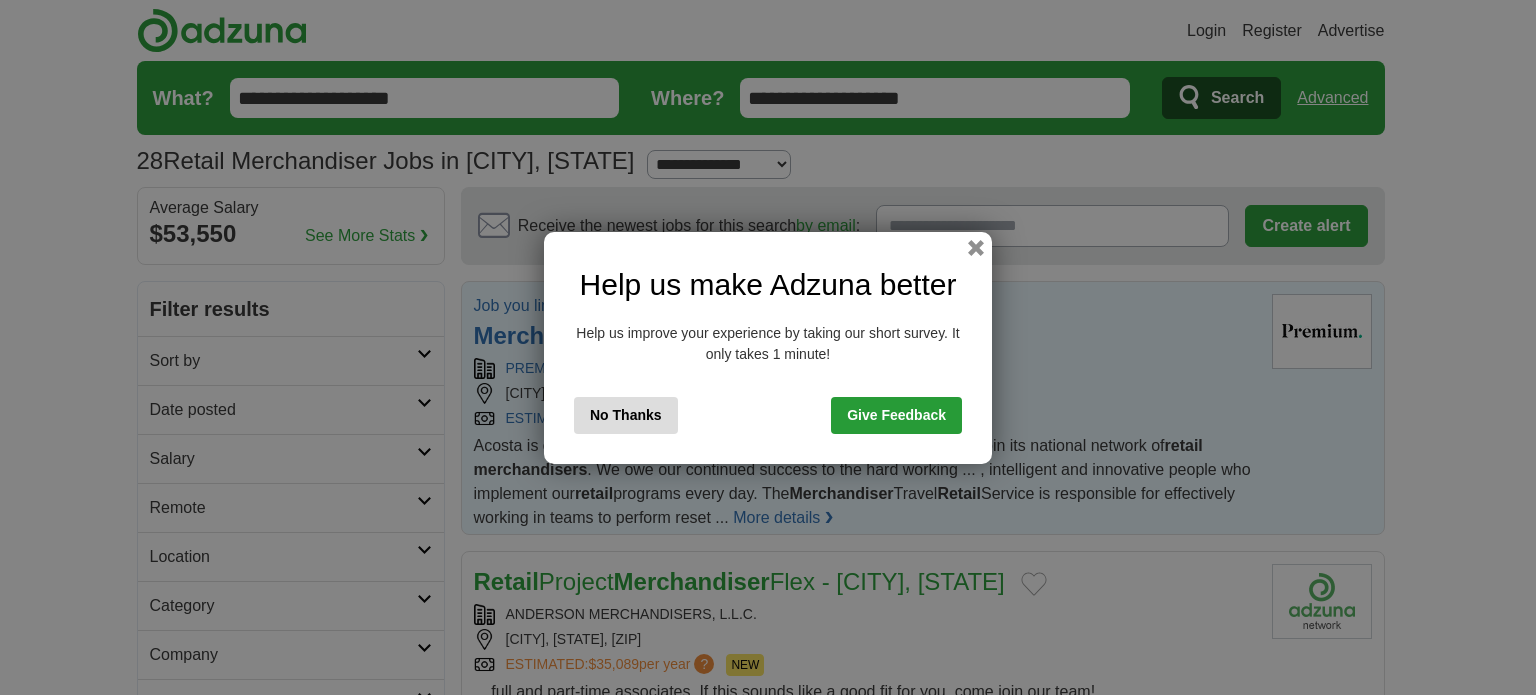 scroll, scrollTop: 0, scrollLeft: 0, axis: both 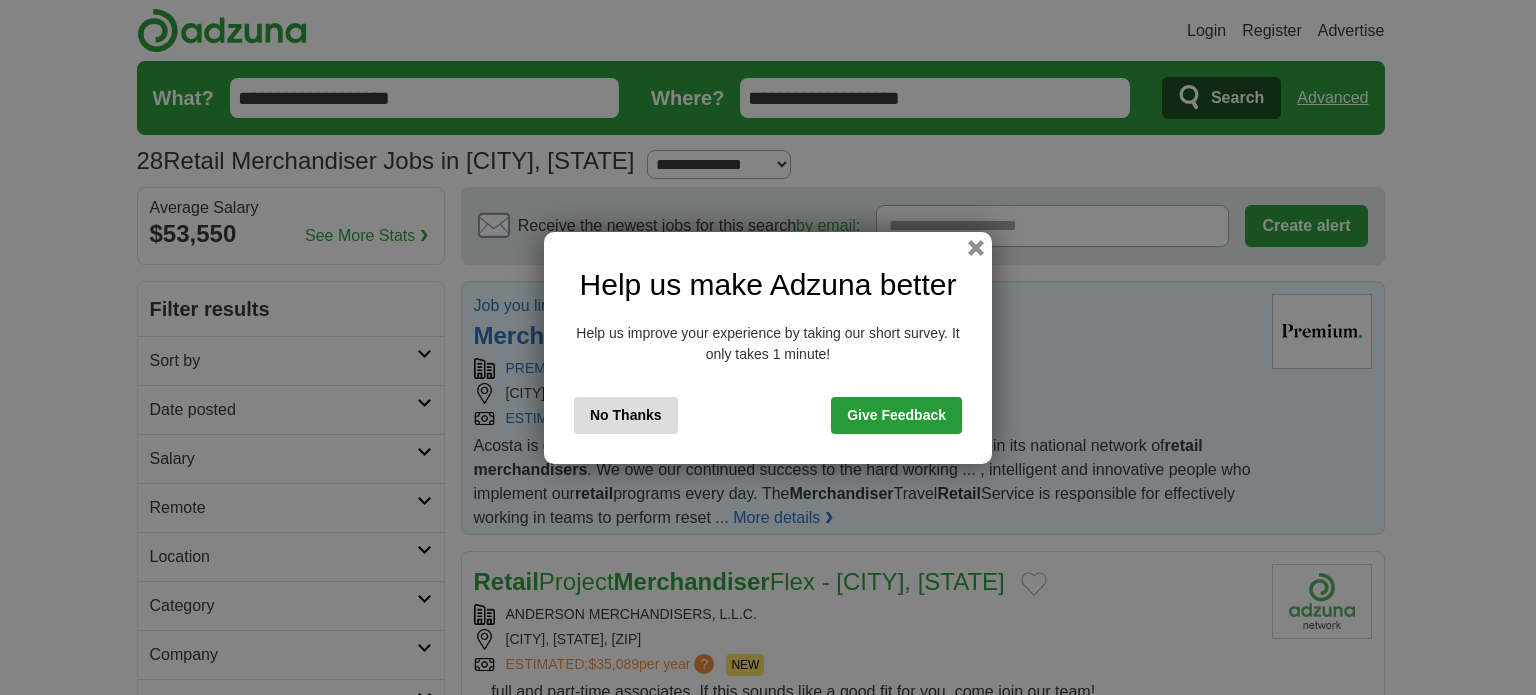 click on "No Thanks" at bounding box center (626, 415) 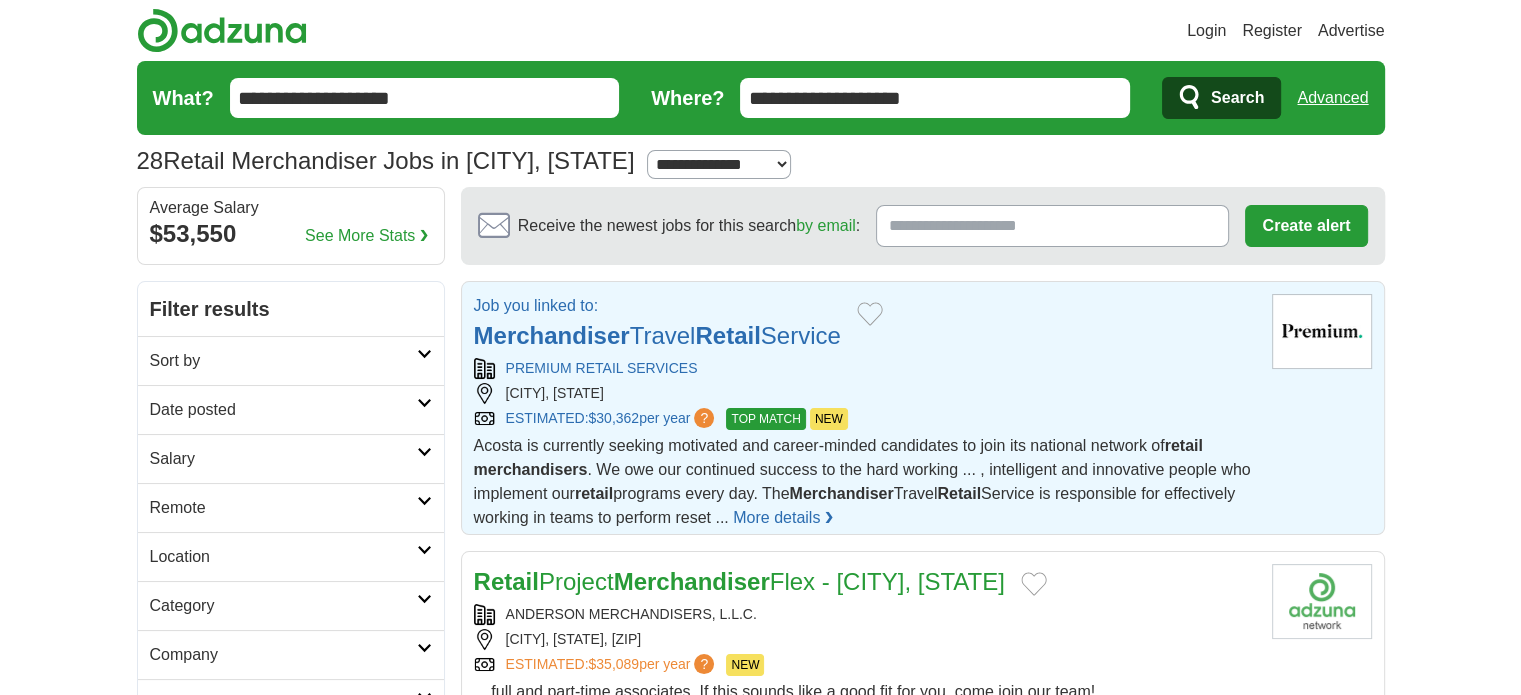 click on "?" at bounding box center [704, 418] 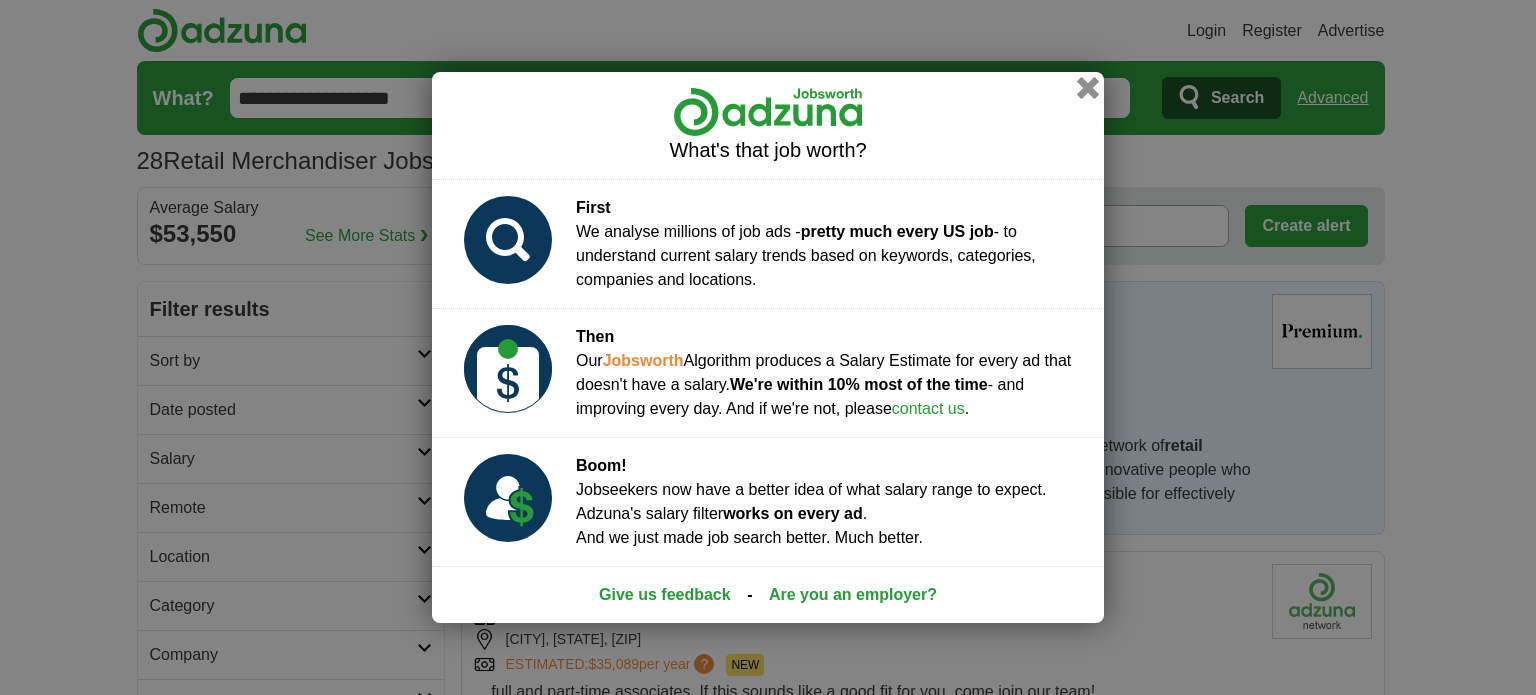 click at bounding box center [1088, 88] 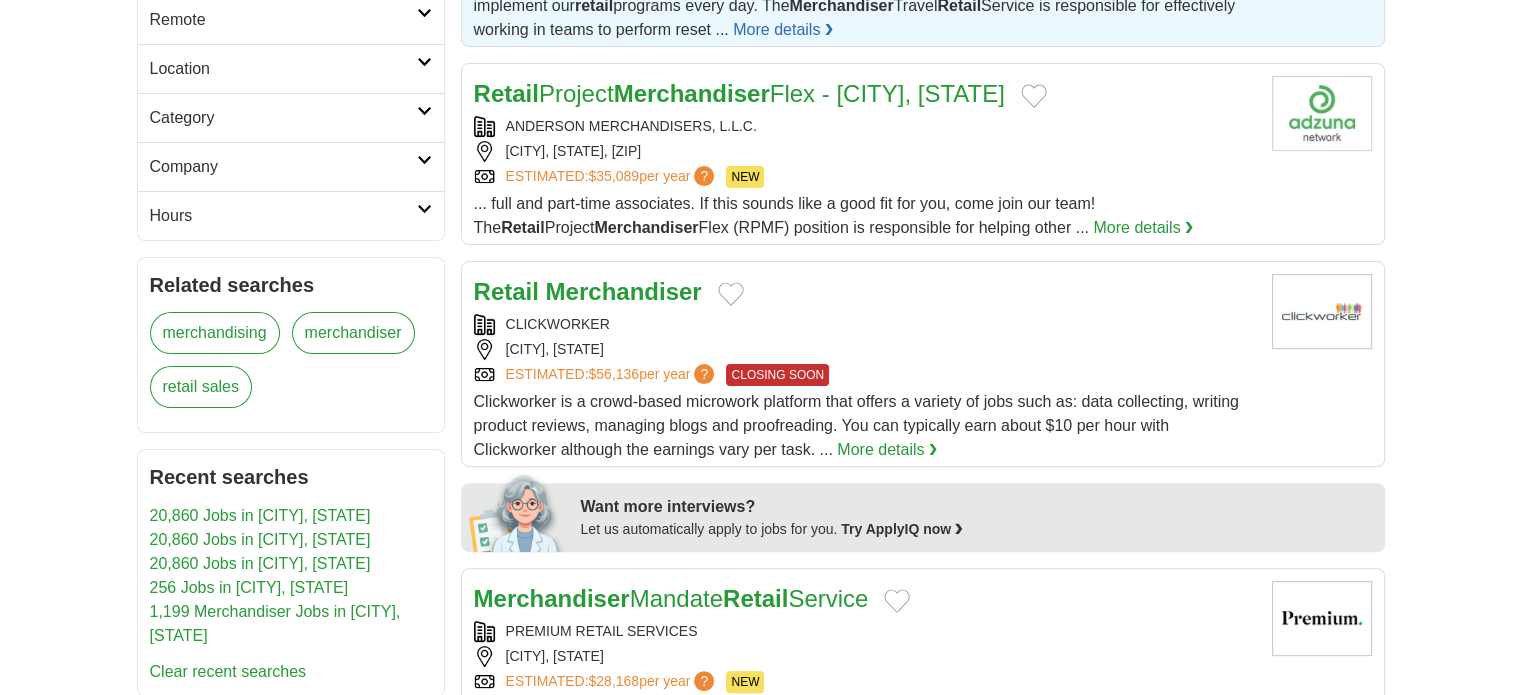 scroll, scrollTop: 493, scrollLeft: 0, axis: vertical 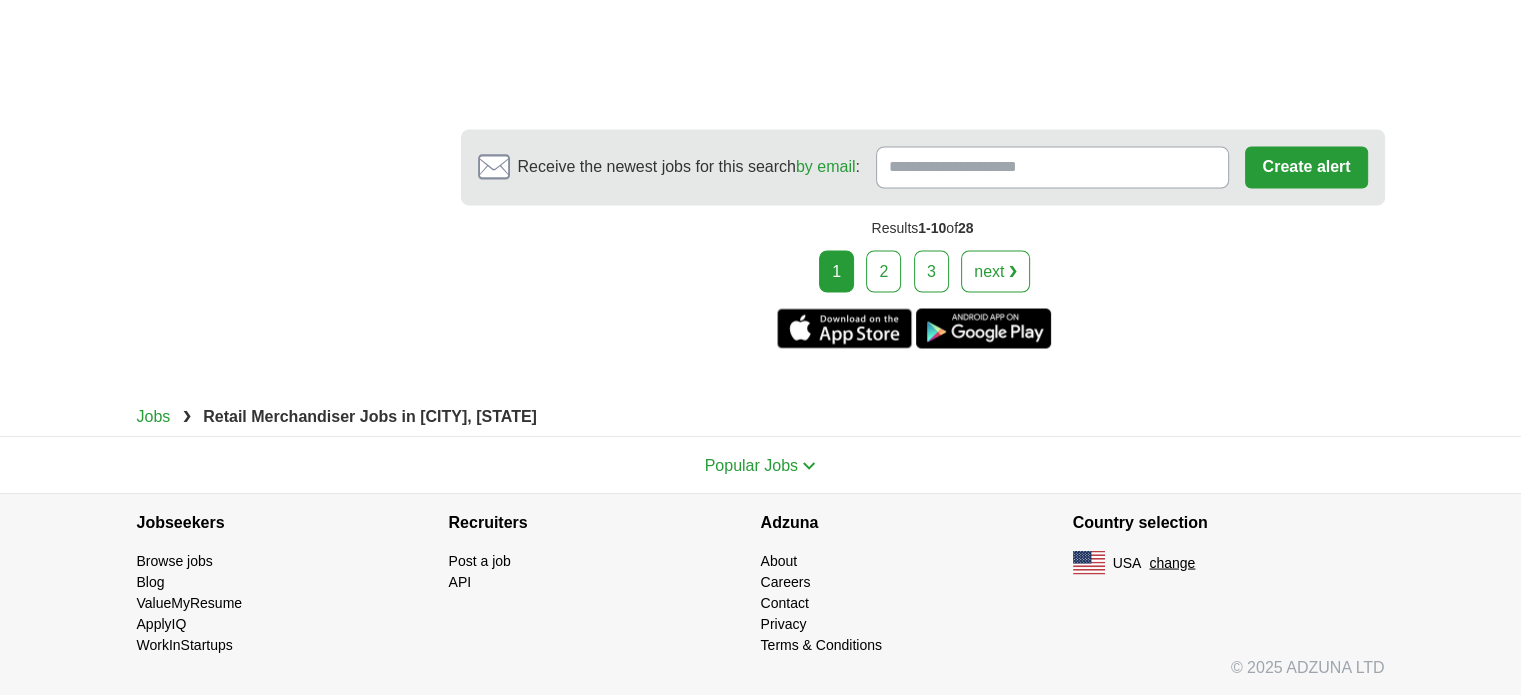 click on "2" at bounding box center (883, 271) 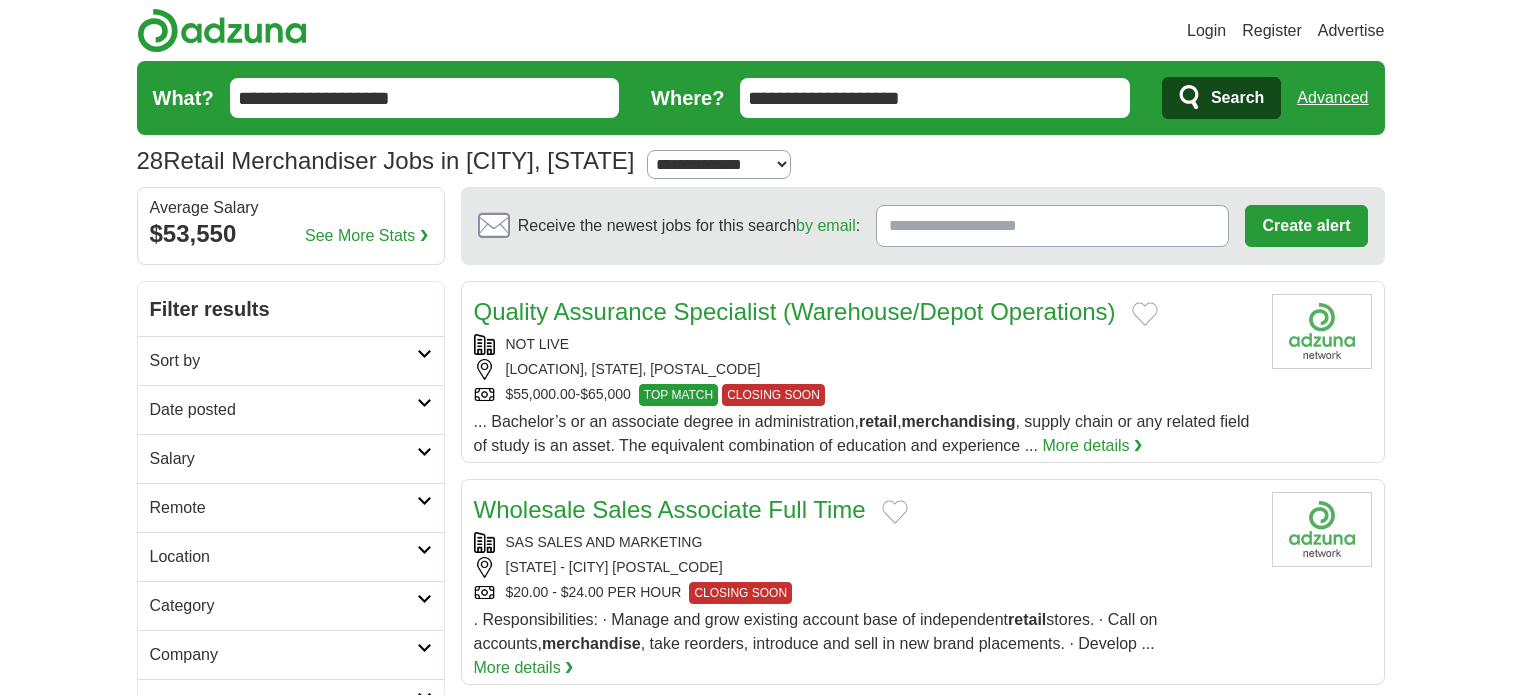 scroll, scrollTop: 0, scrollLeft: 0, axis: both 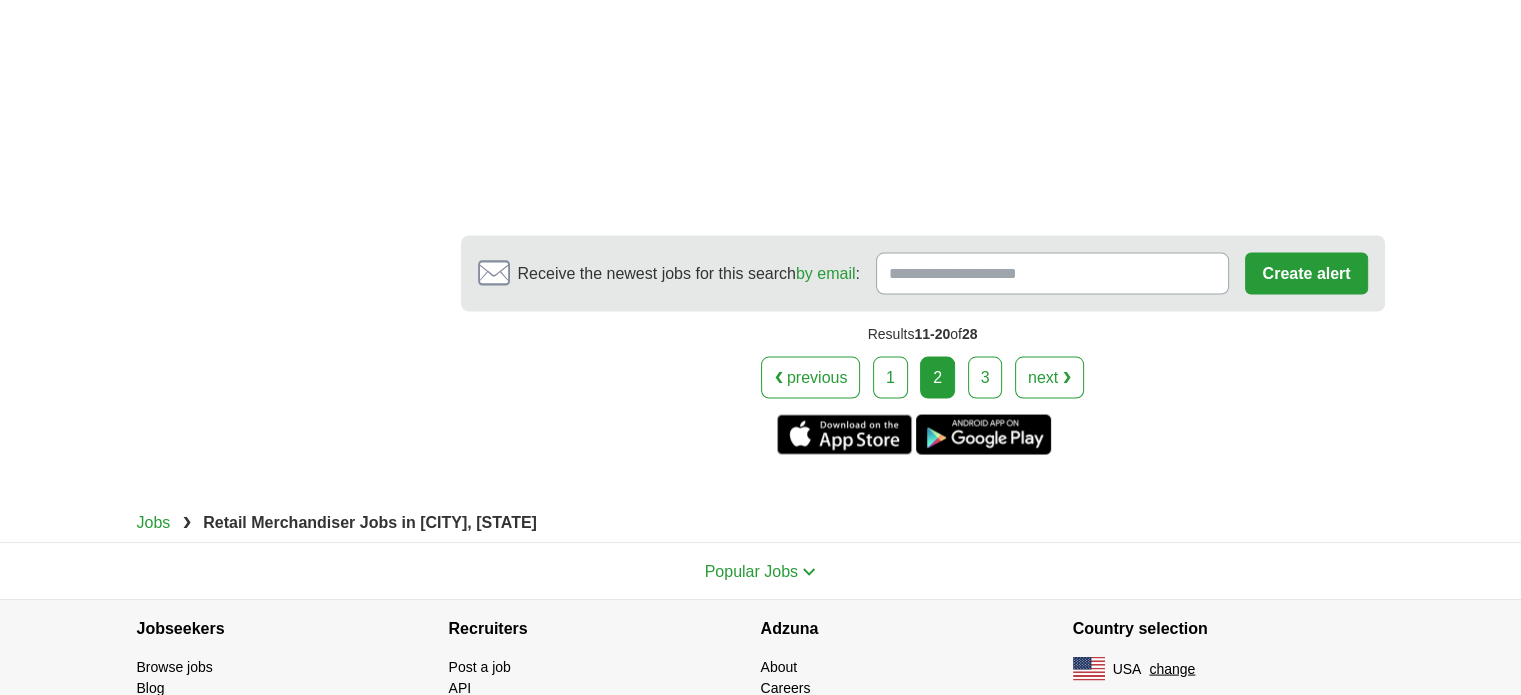 click on "3" at bounding box center (985, 377) 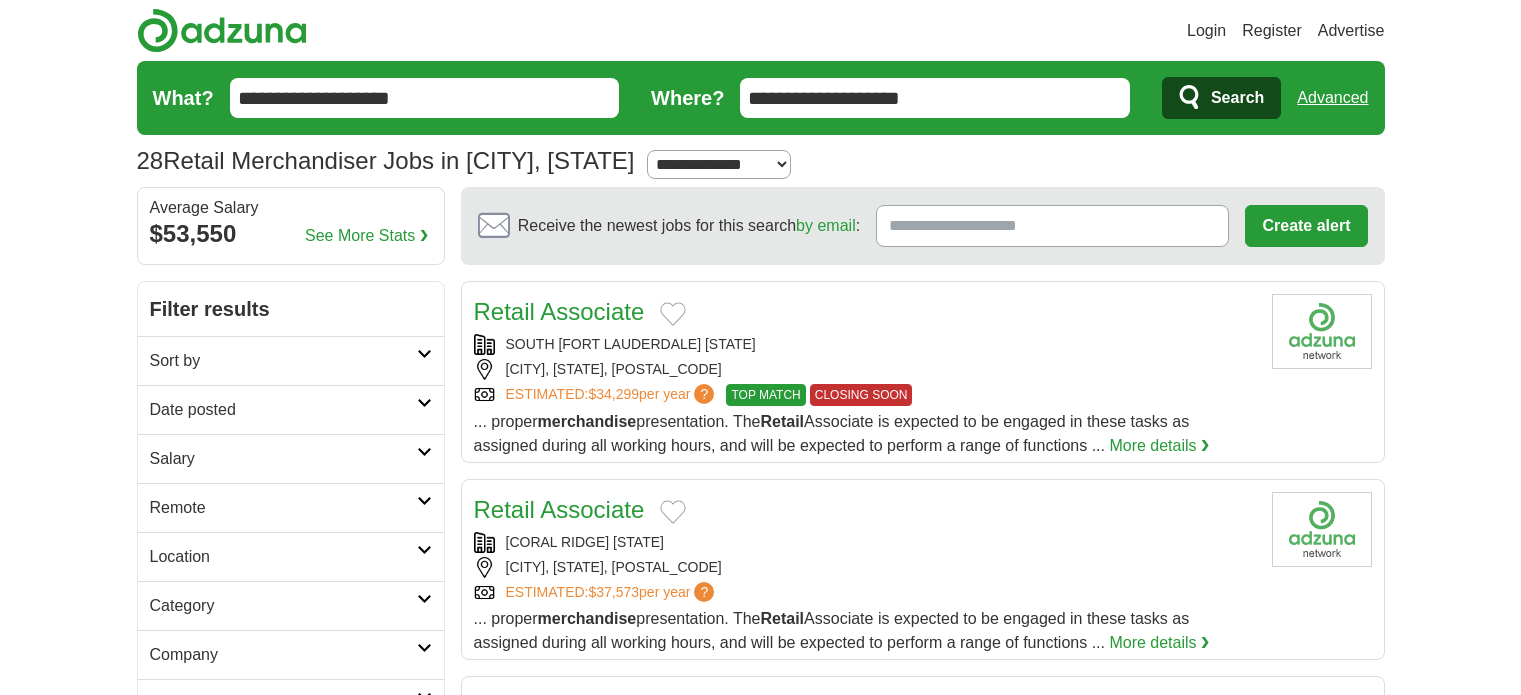 scroll, scrollTop: 0, scrollLeft: 0, axis: both 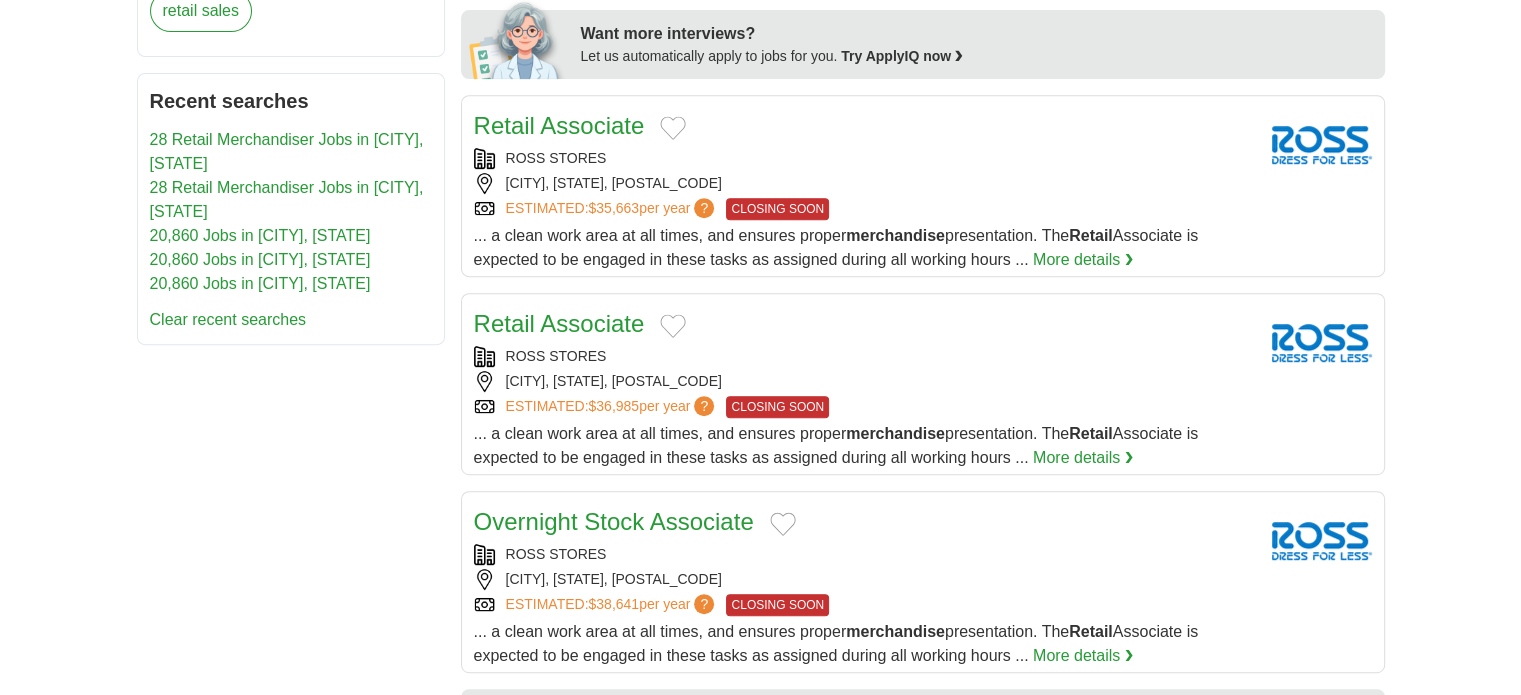 click on "28
Retail Merchandiser Jobs in [CITY], [STATE]" at bounding box center (287, 151) 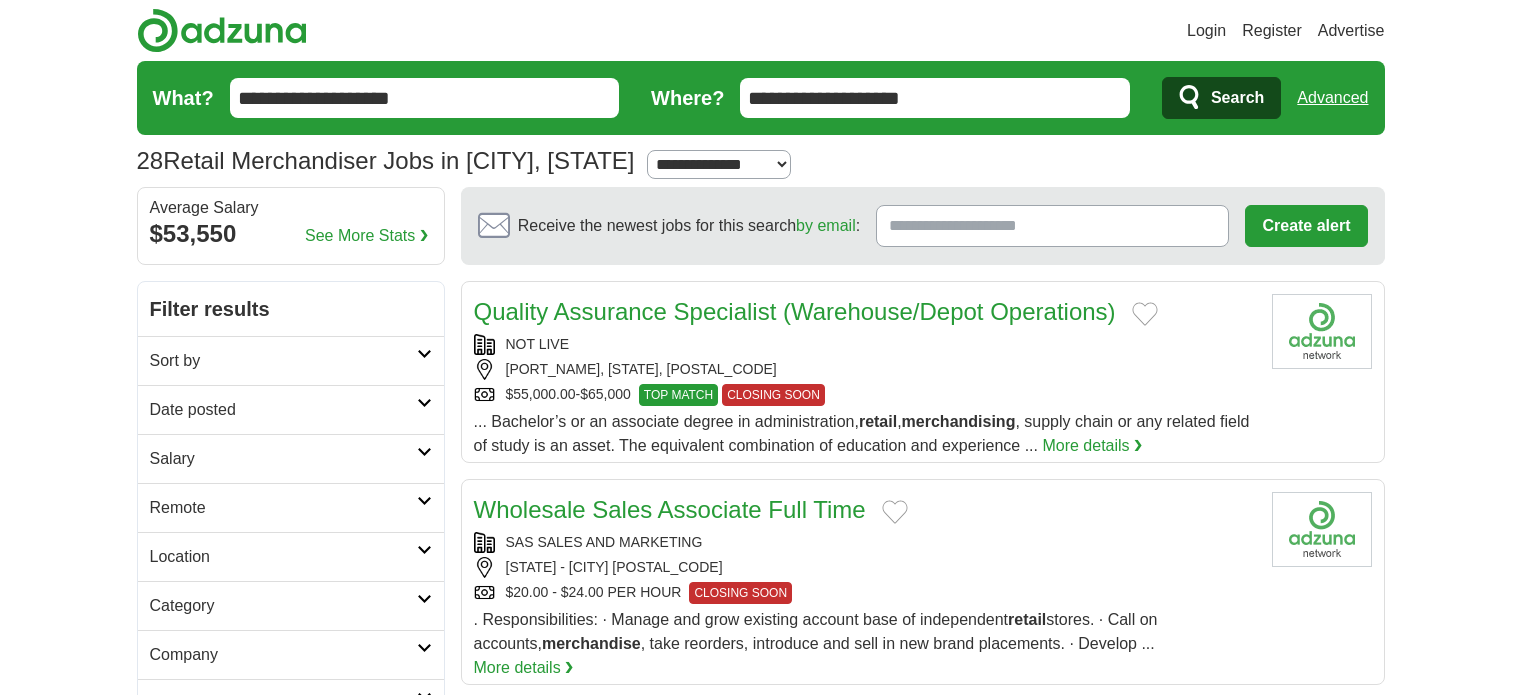 scroll, scrollTop: 0, scrollLeft: 0, axis: both 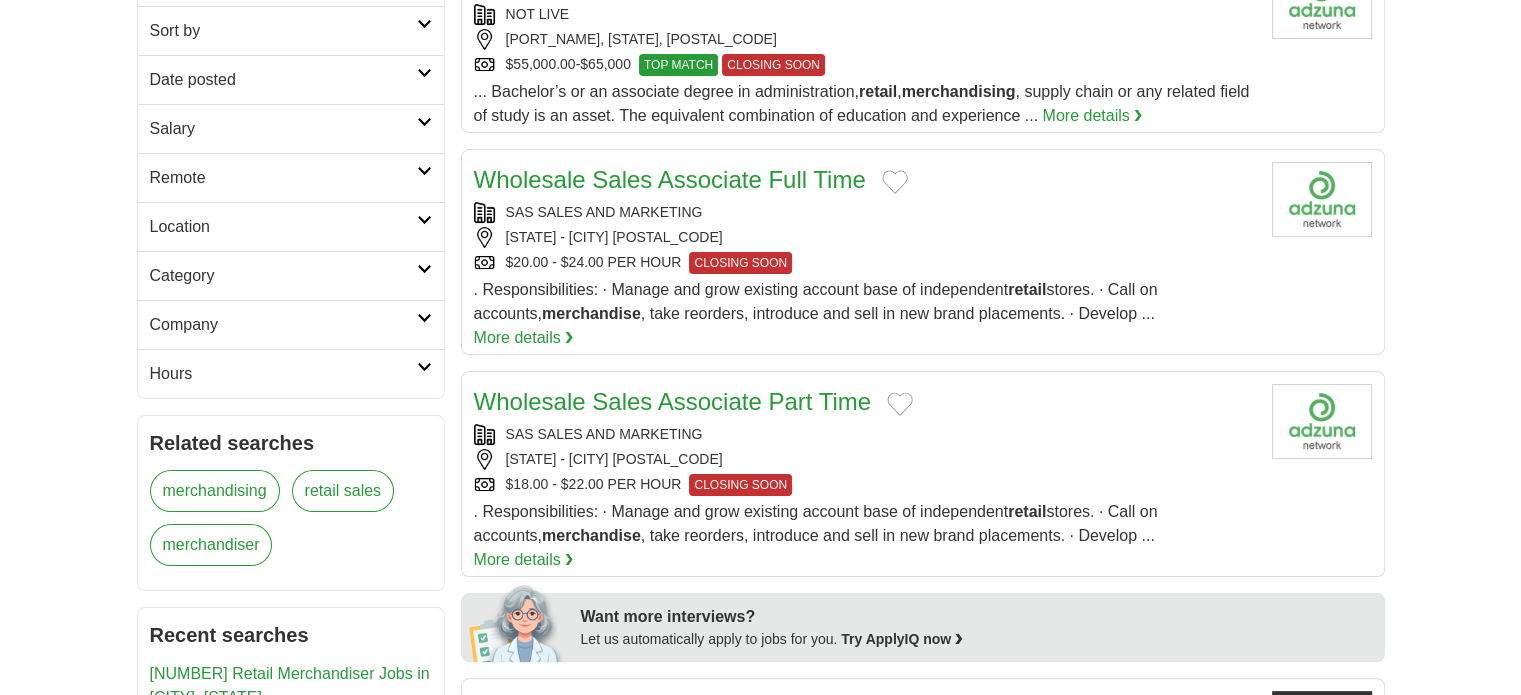 click at bounding box center (424, 171) 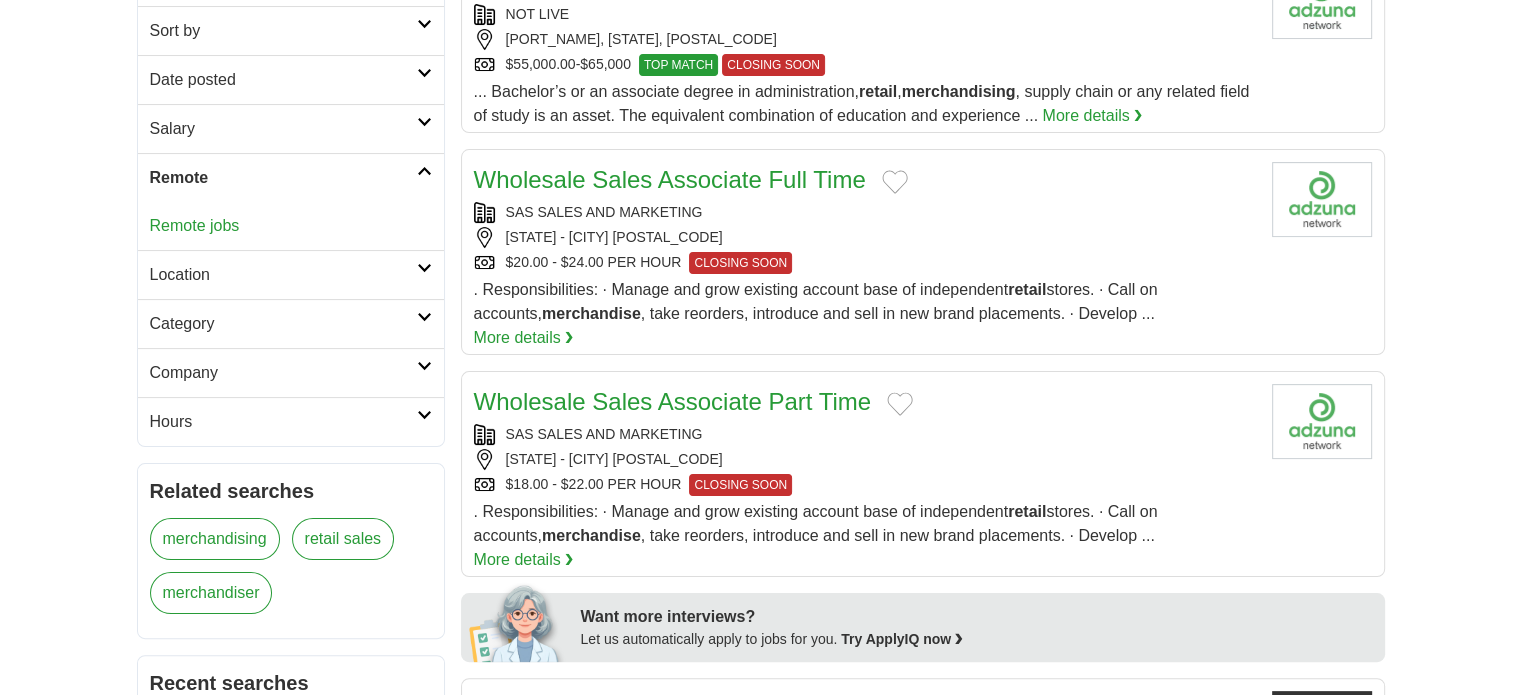 click on "Remote jobs" at bounding box center [195, 225] 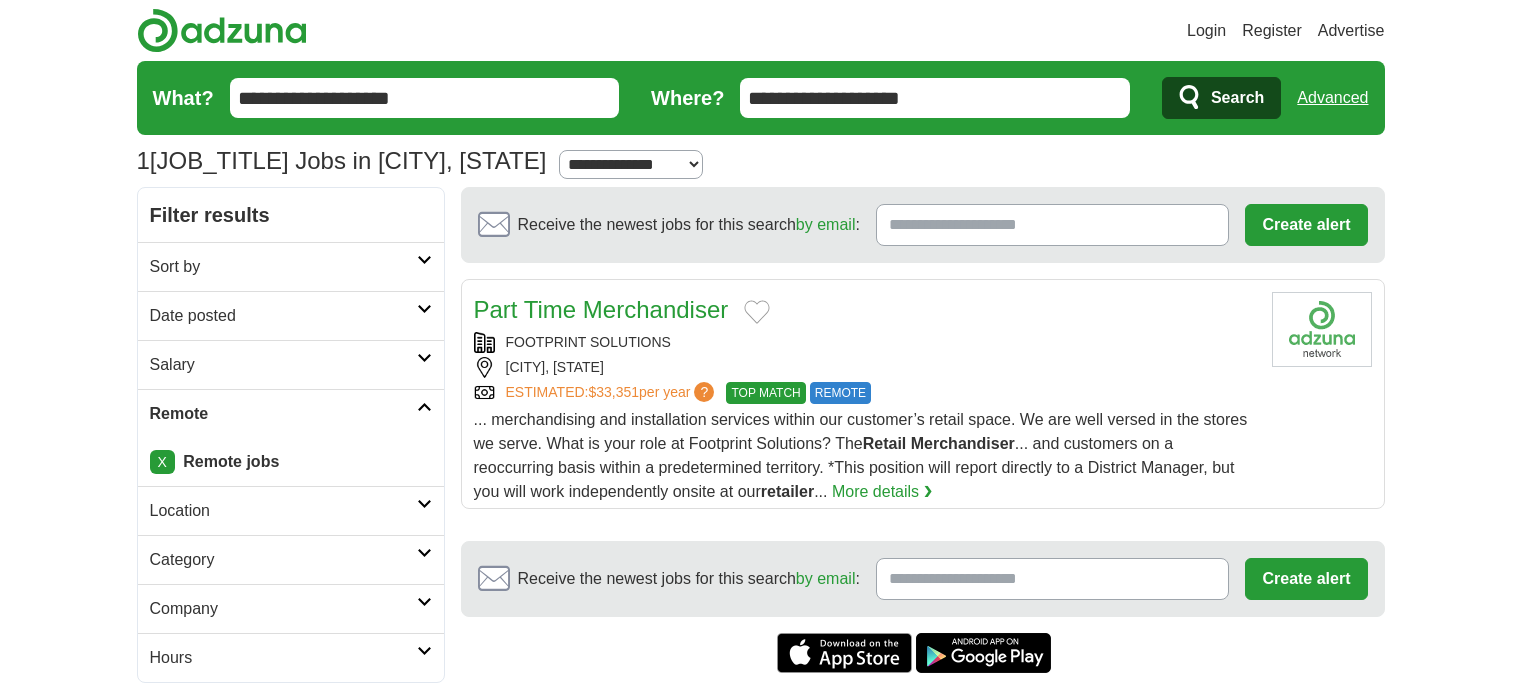 scroll, scrollTop: 0, scrollLeft: 0, axis: both 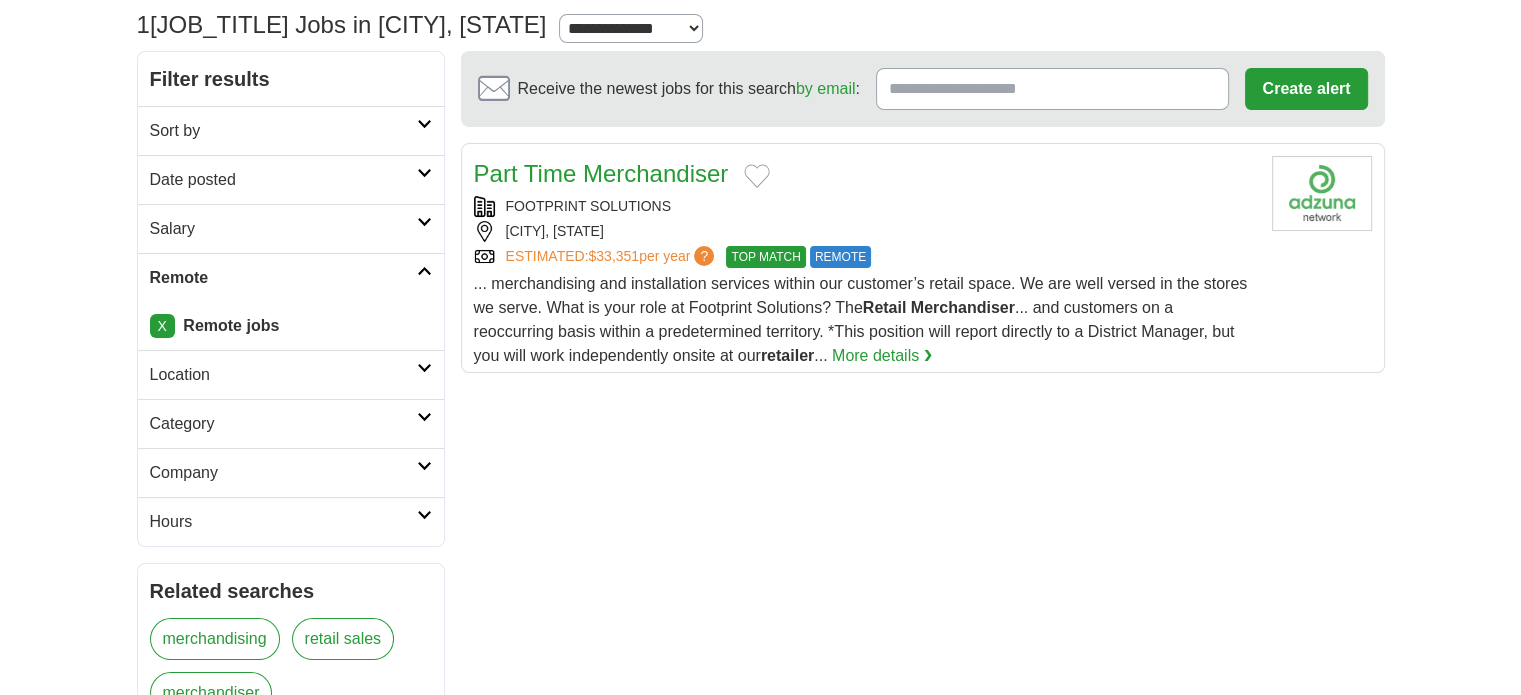 click on "Part Time Merchandiser" at bounding box center [601, 173] 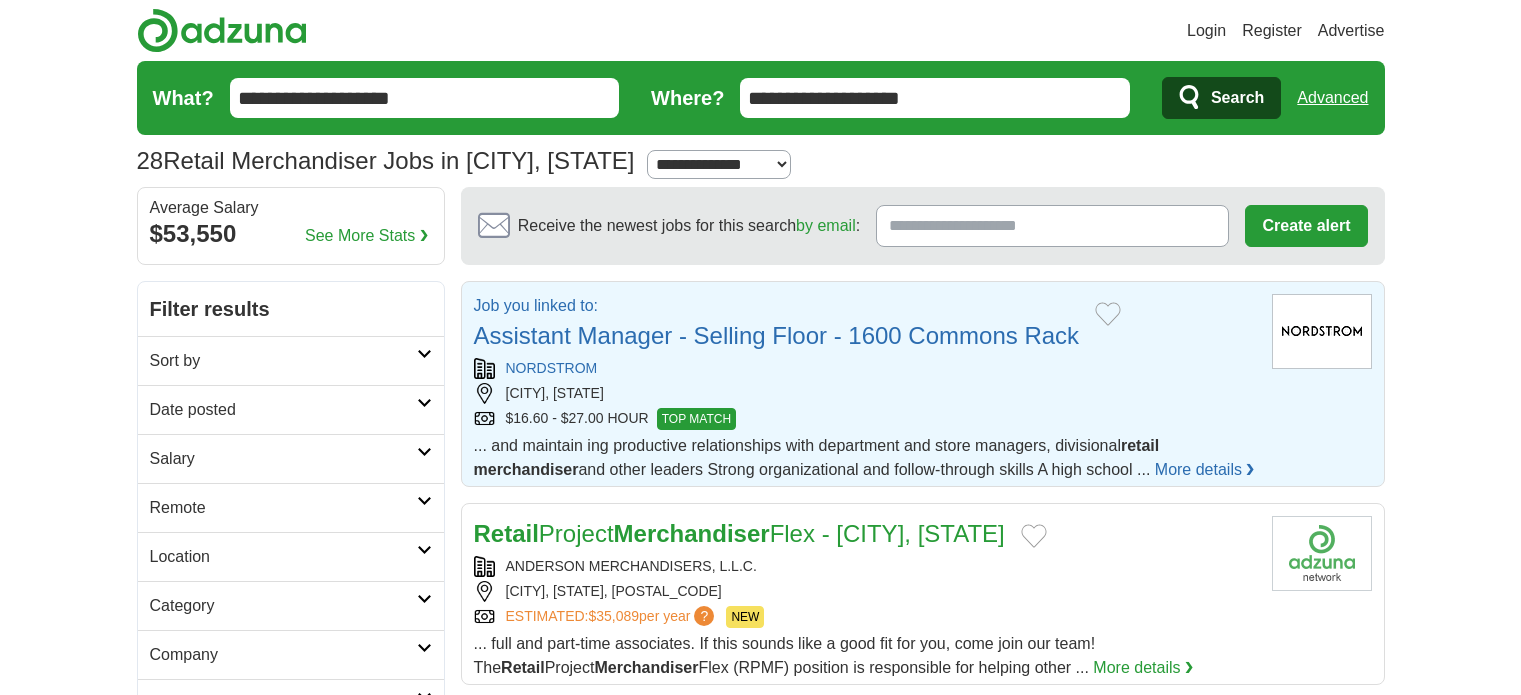 scroll, scrollTop: 0, scrollLeft: 0, axis: both 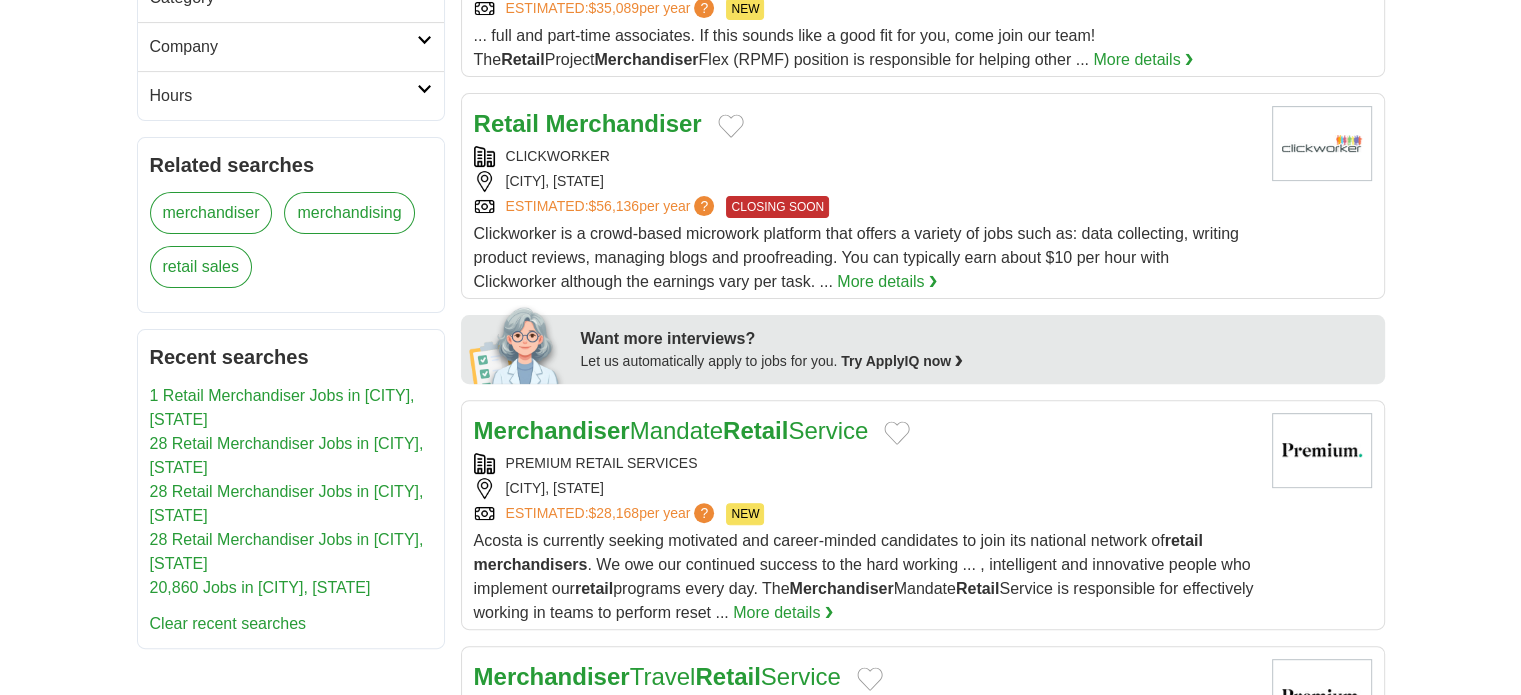 click on "Merchandiser" at bounding box center [624, 123] 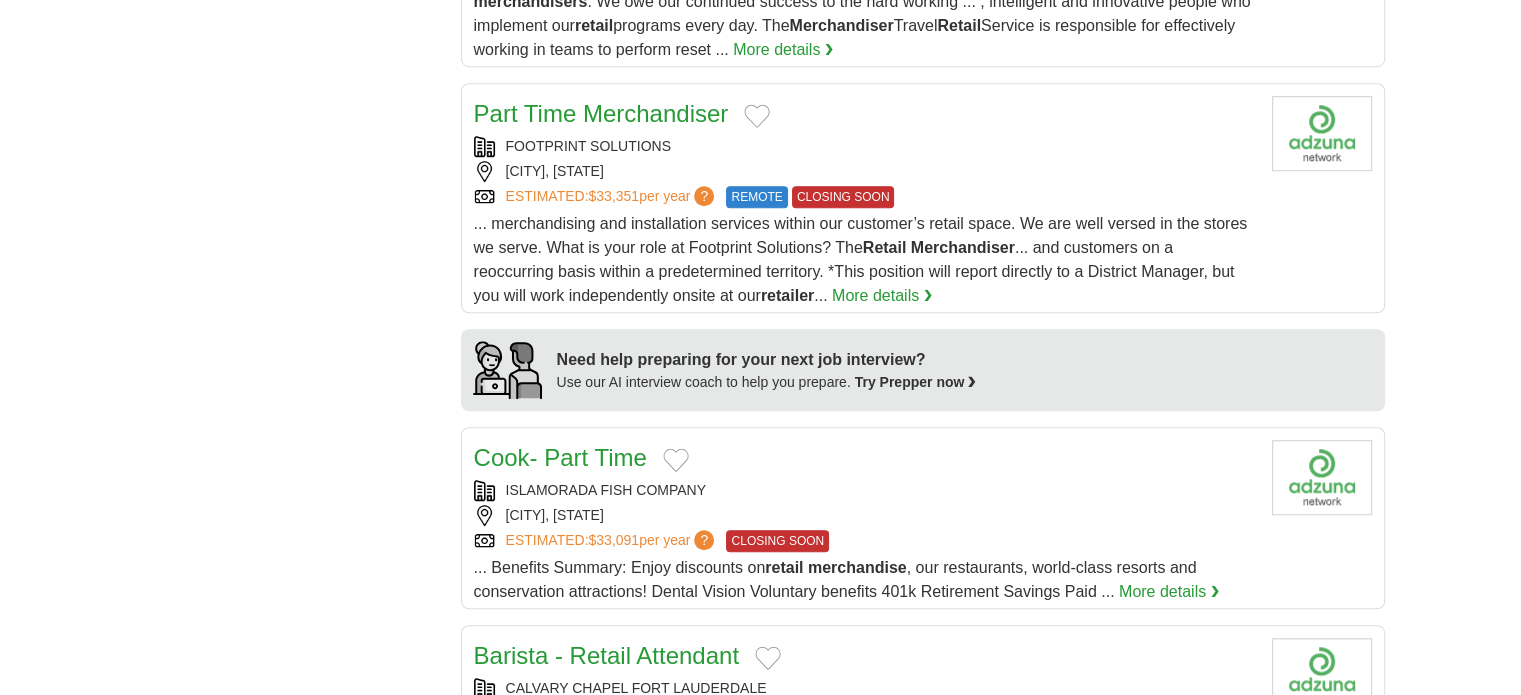 scroll, scrollTop: 0, scrollLeft: 0, axis: both 